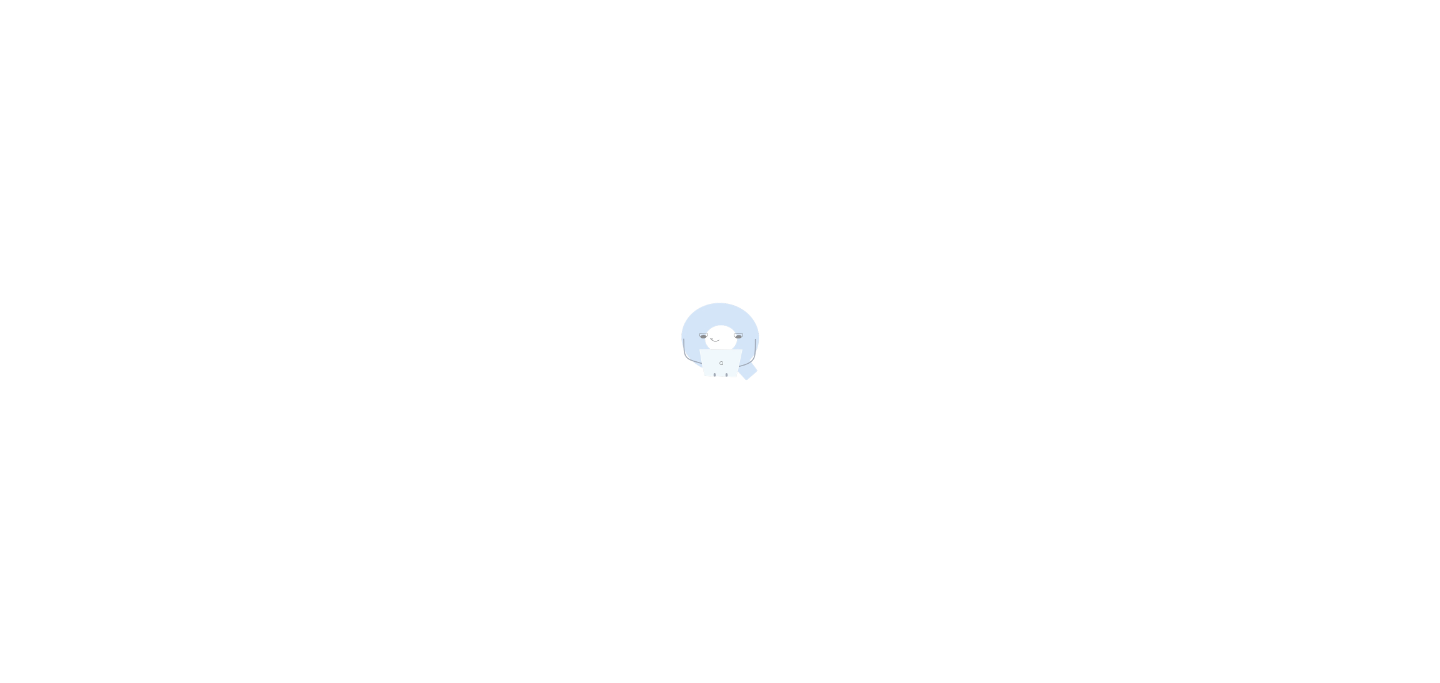 scroll, scrollTop: 0, scrollLeft: 0, axis: both 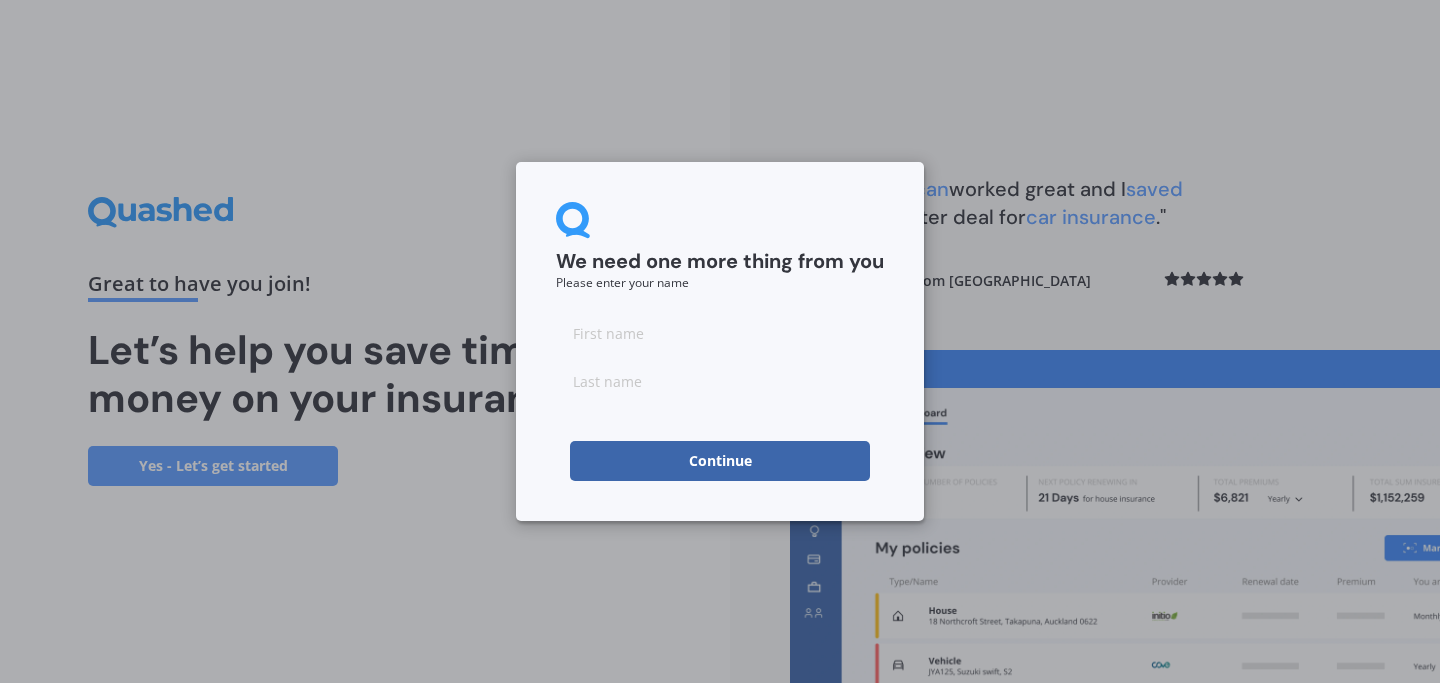 click at bounding box center (720, 333) 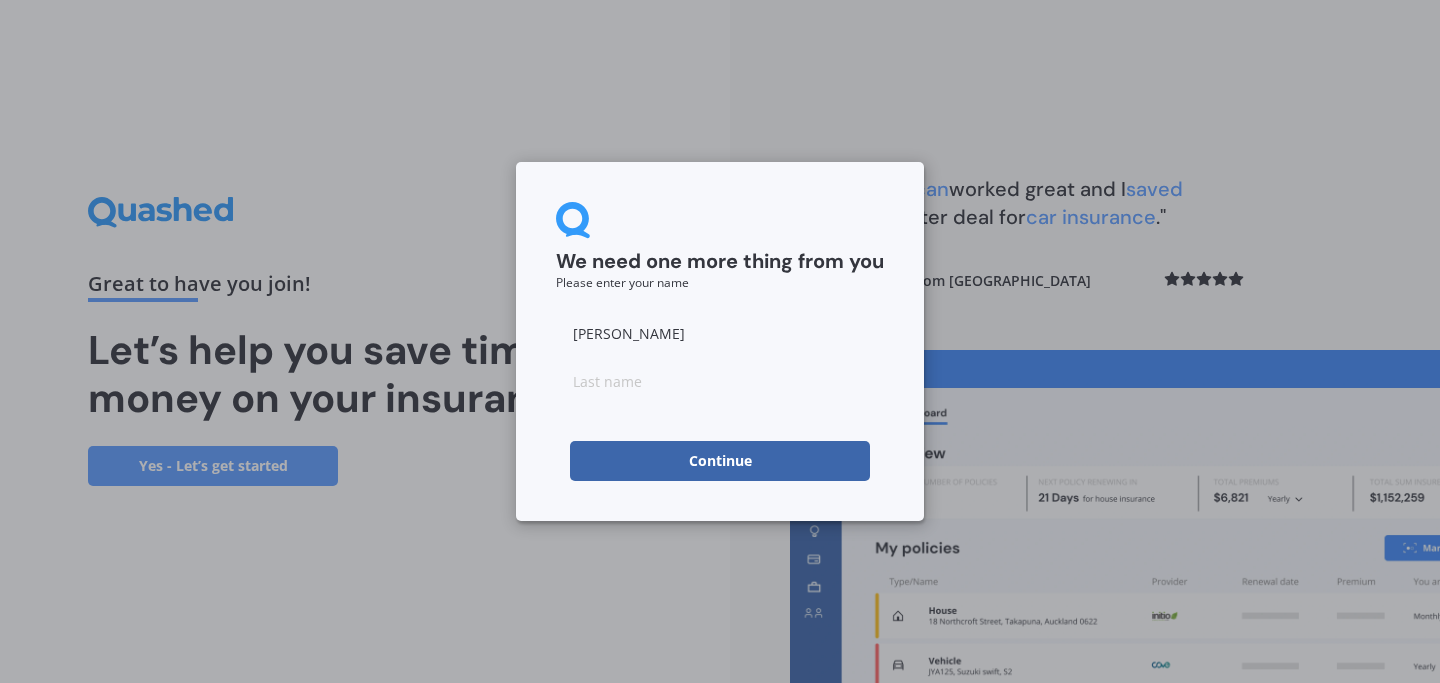 type on "[PERSON_NAME]" 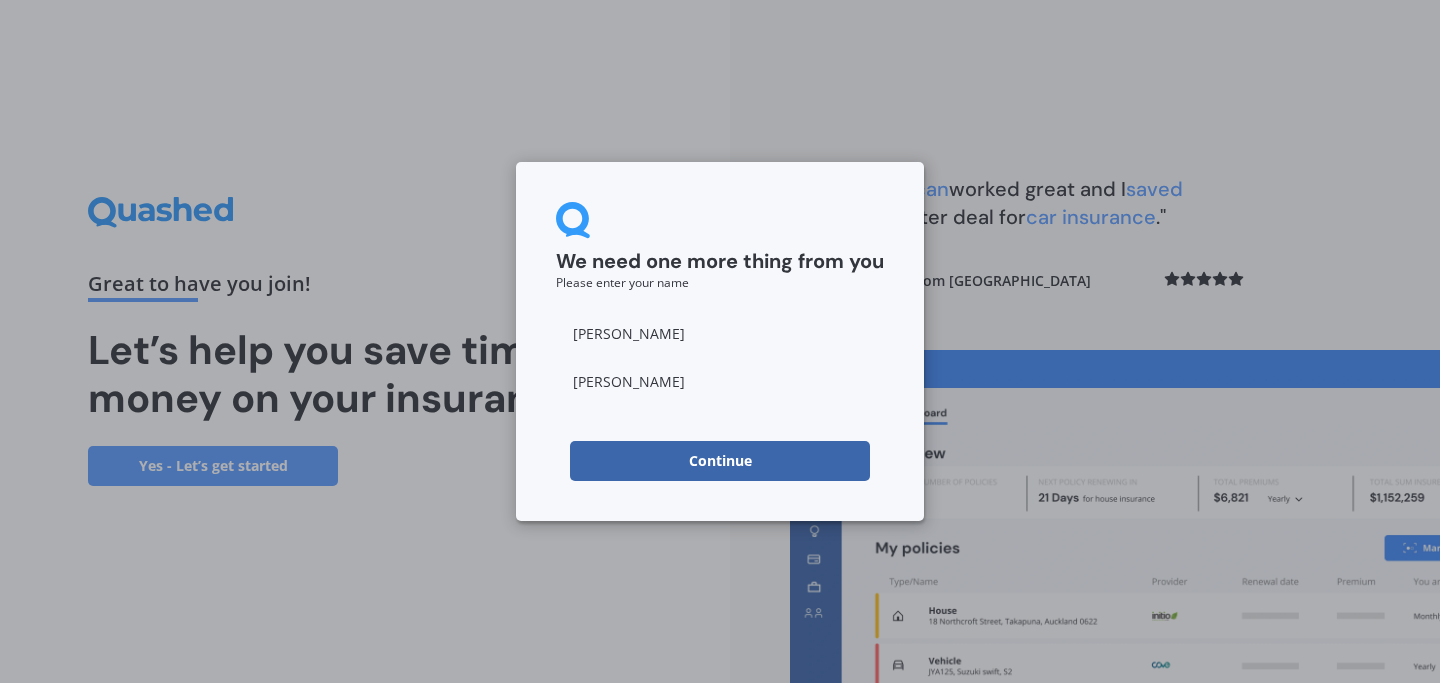 type on "[PERSON_NAME]" 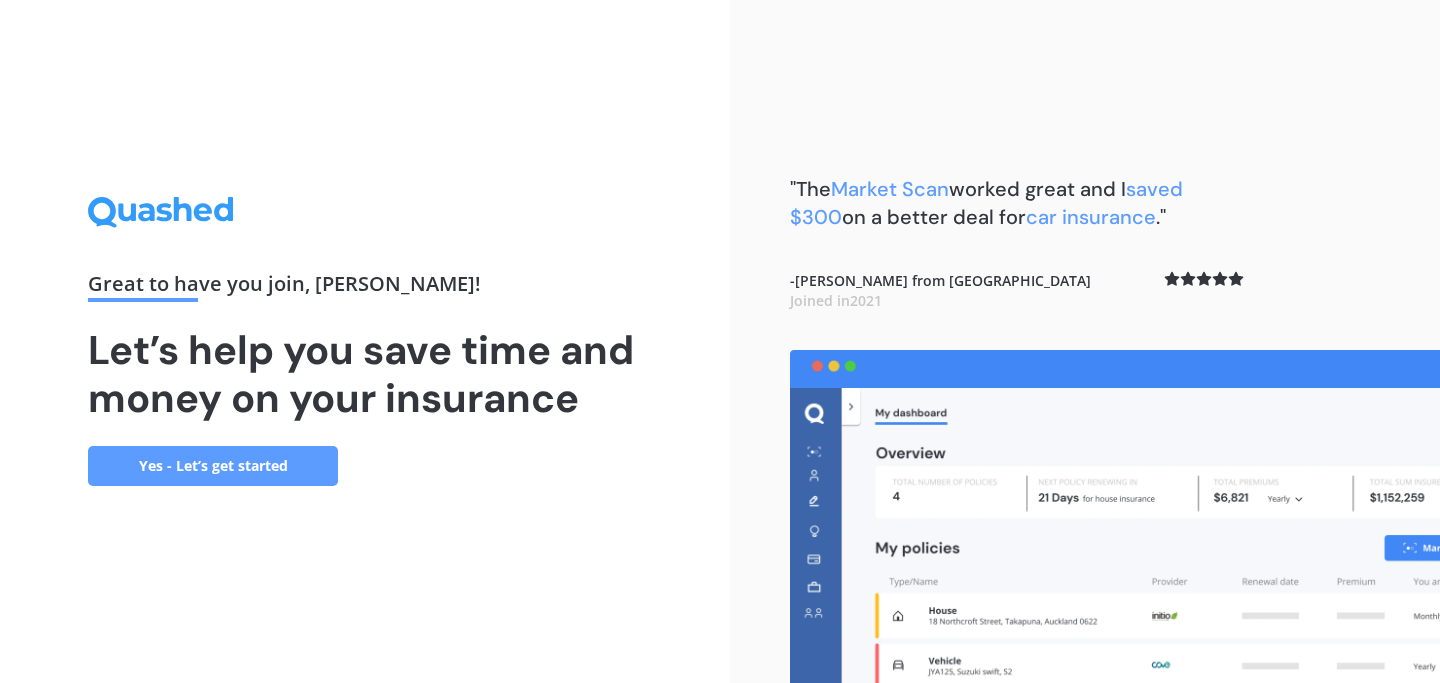 scroll, scrollTop: 0, scrollLeft: 0, axis: both 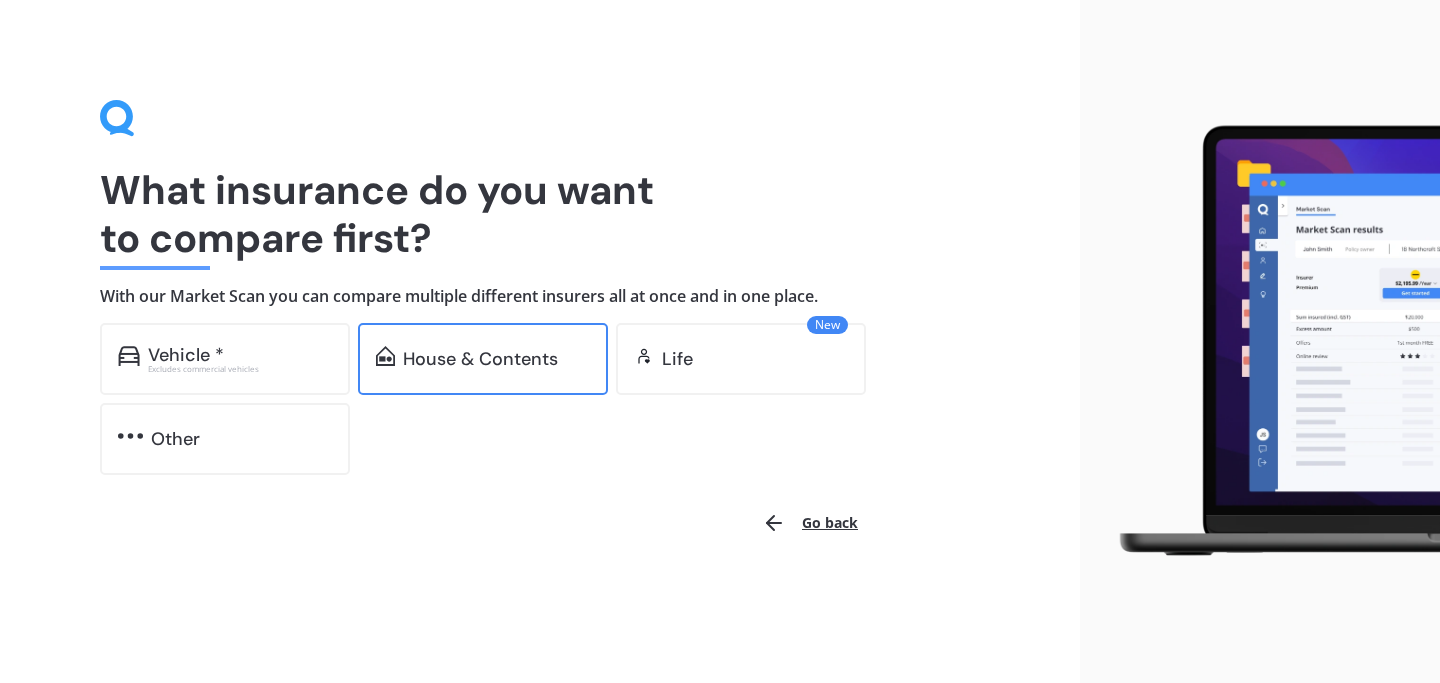 click on "House & Contents" at bounding box center [480, 359] 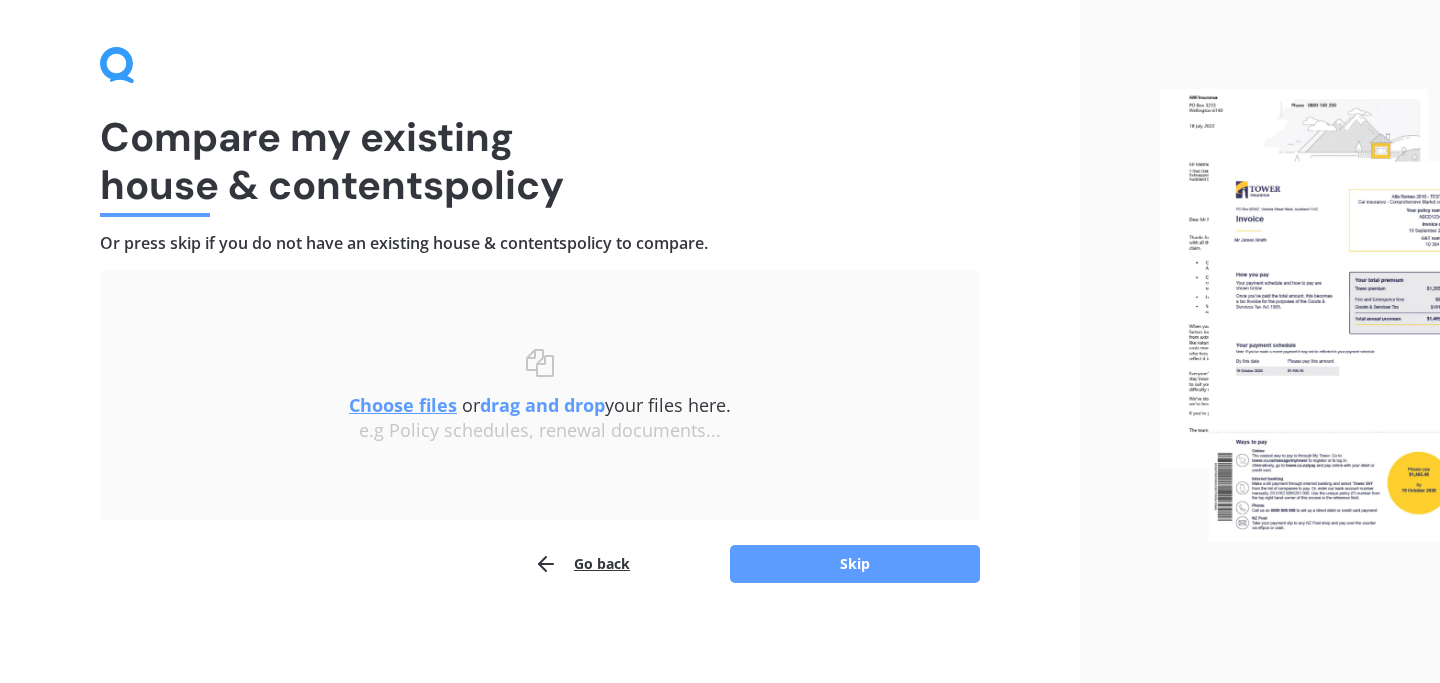 scroll, scrollTop: 52, scrollLeft: 0, axis: vertical 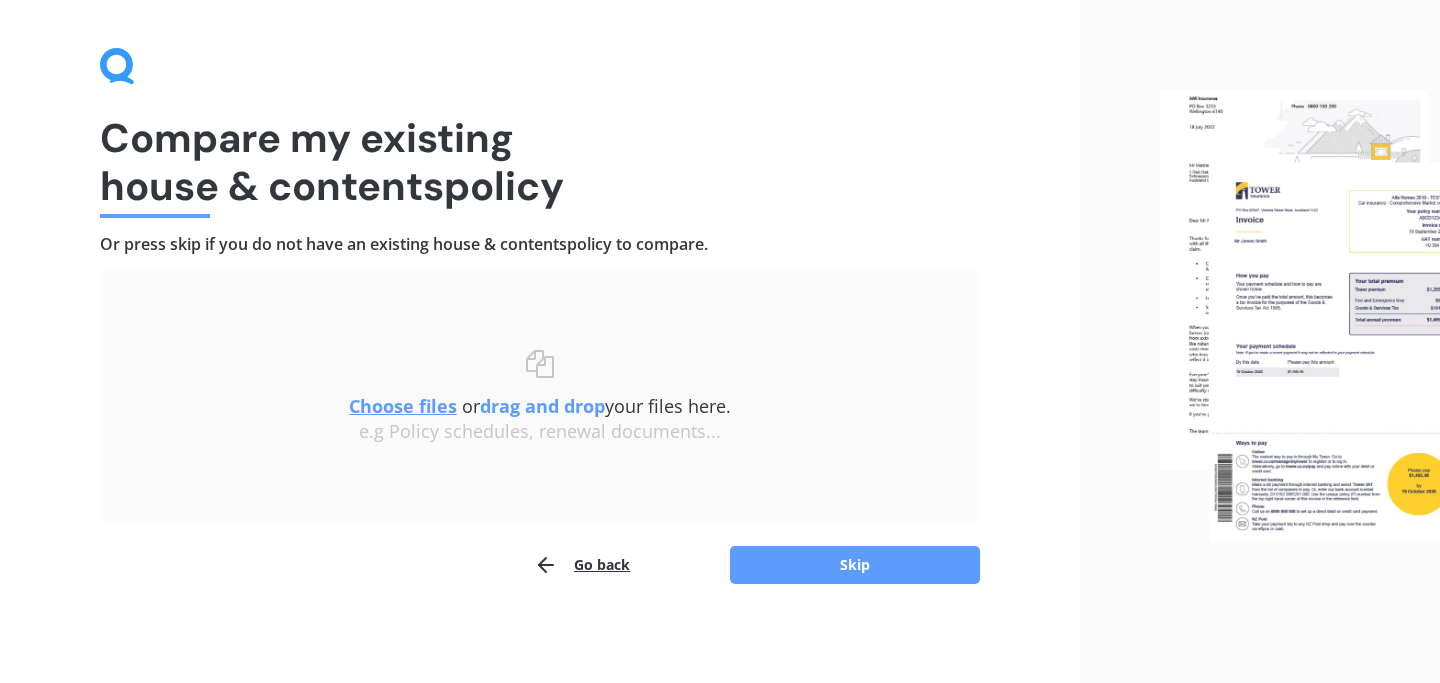 click on "Choose files" at bounding box center (403, 406) 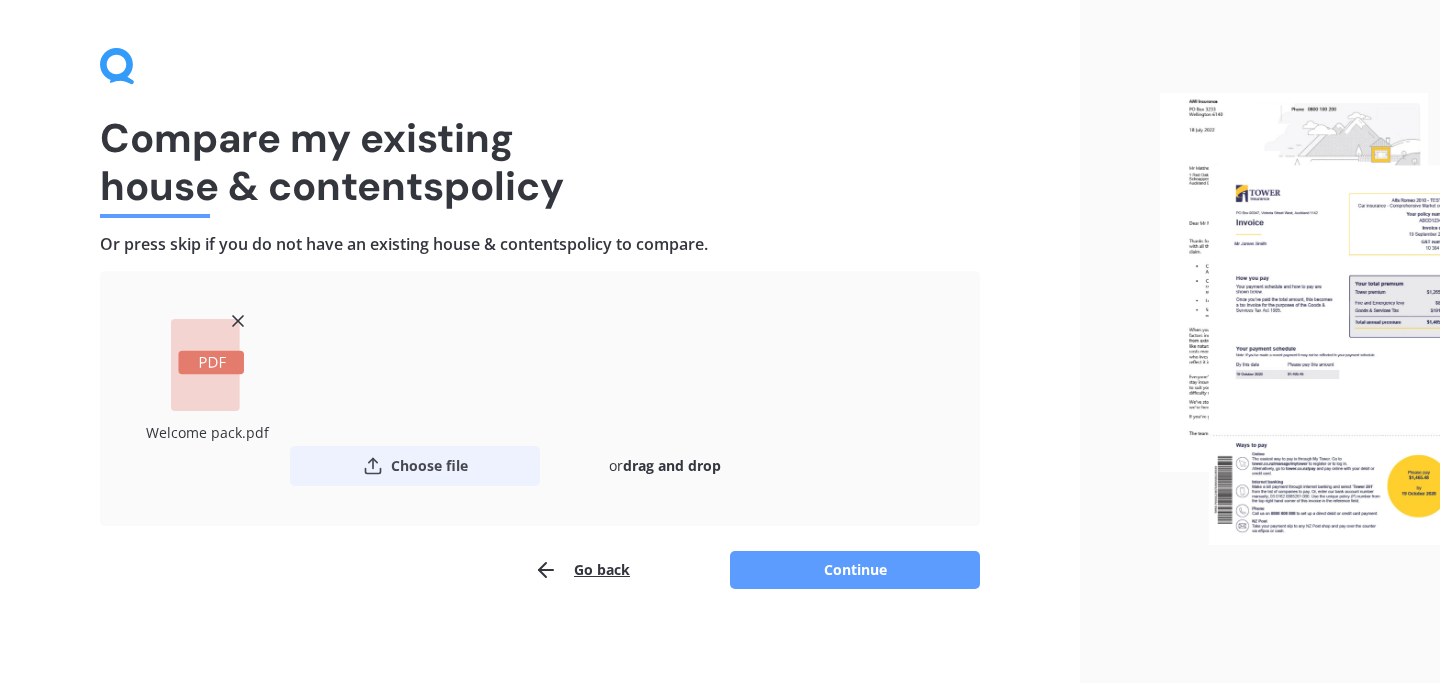 click on "Choose file" at bounding box center [415, 466] 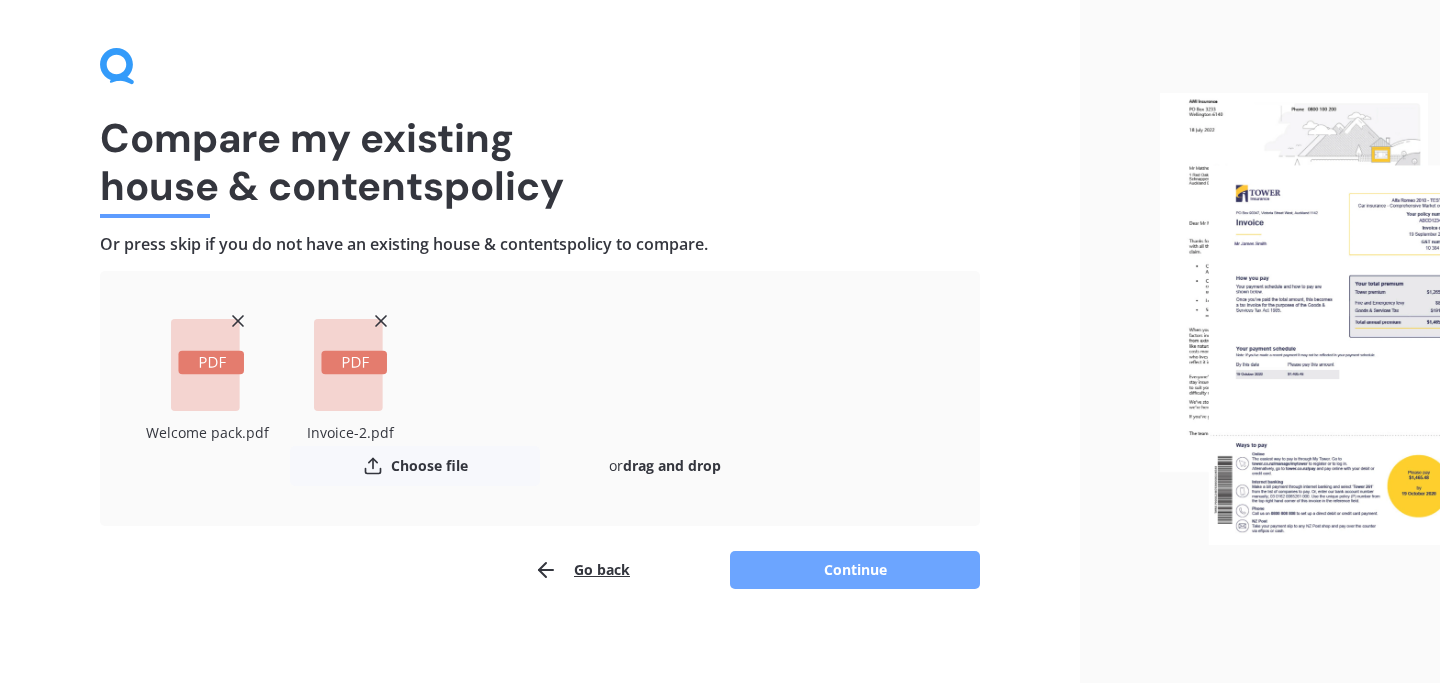 click on "Continue" at bounding box center [855, 570] 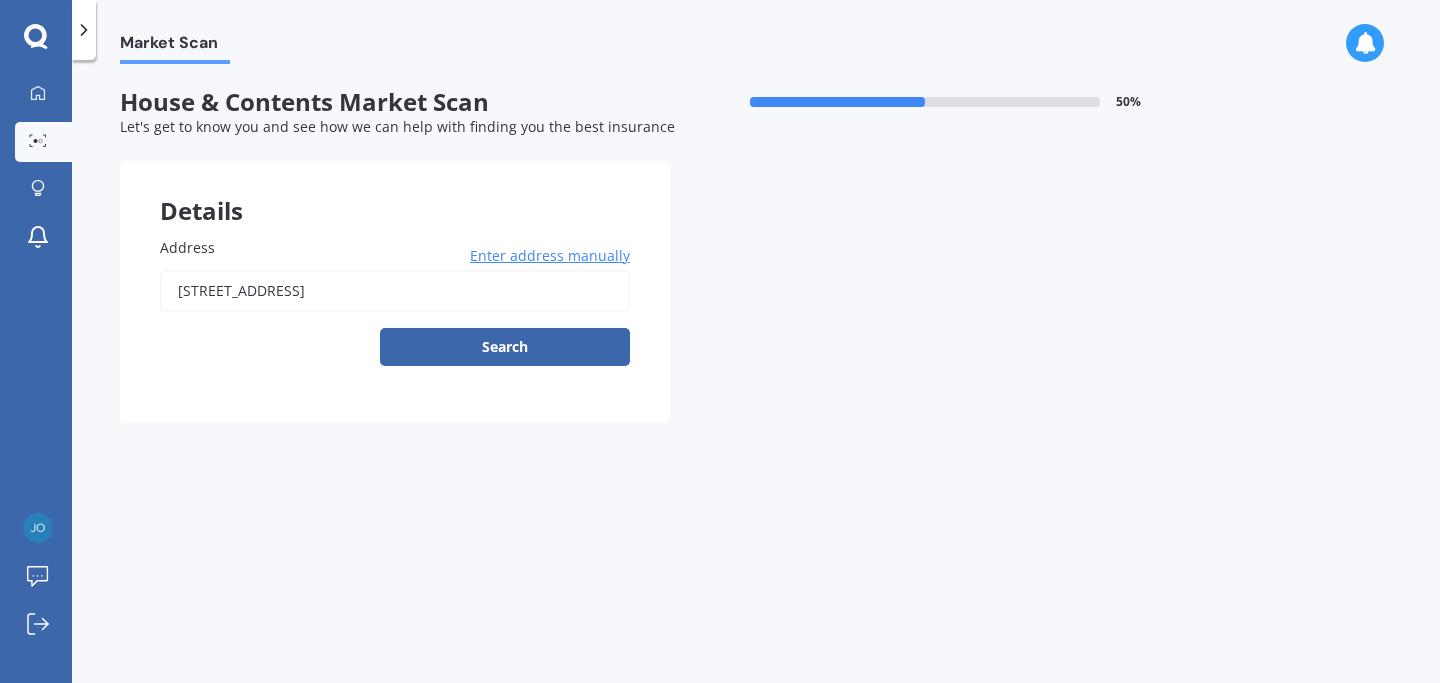 scroll, scrollTop: 0, scrollLeft: 0, axis: both 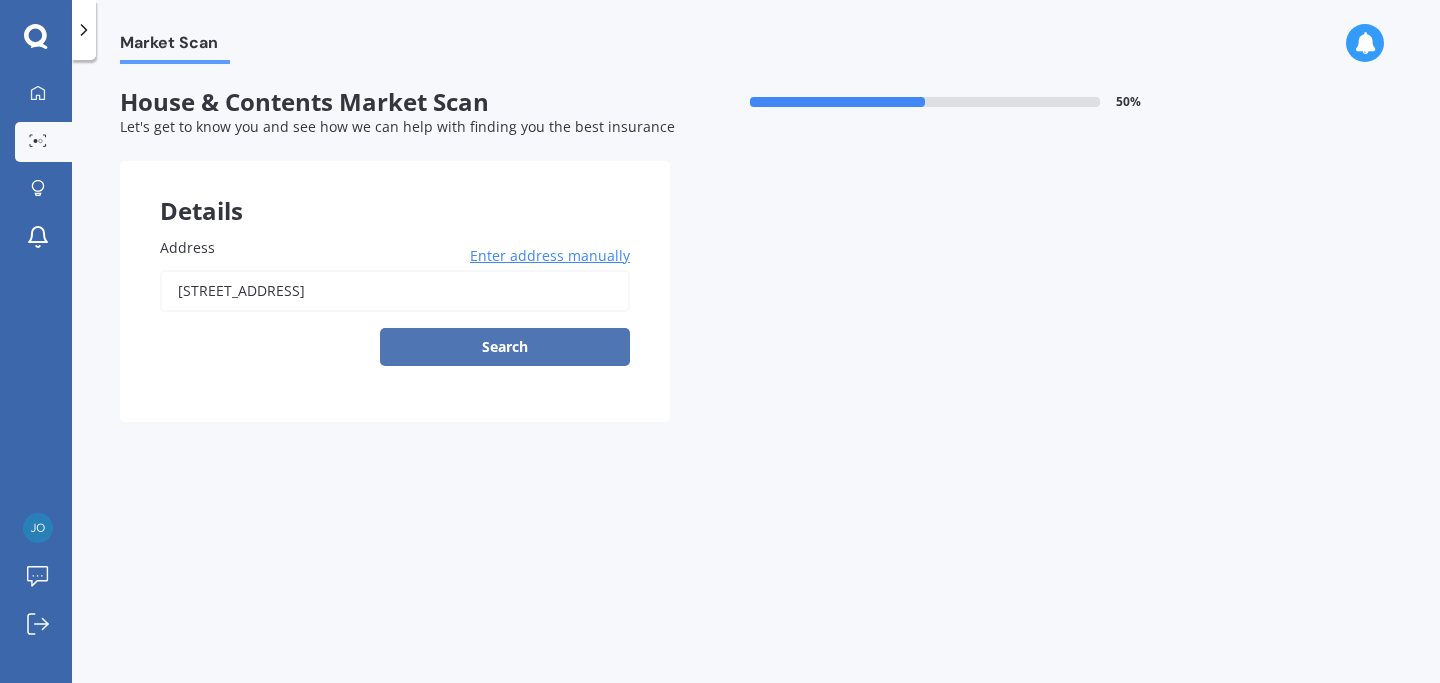 click on "Search" at bounding box center [505, 347] 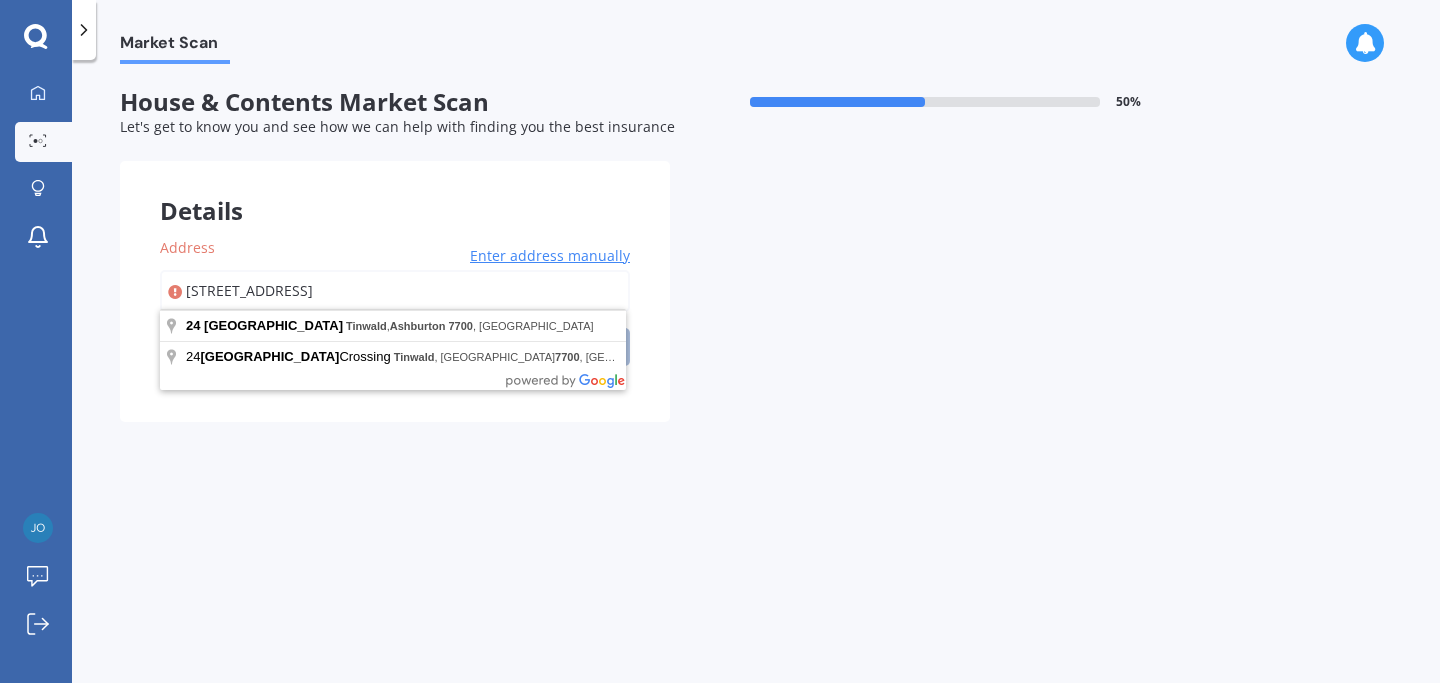 click on "[STREET_ADDRESS]" at bounding box center (395, 291) 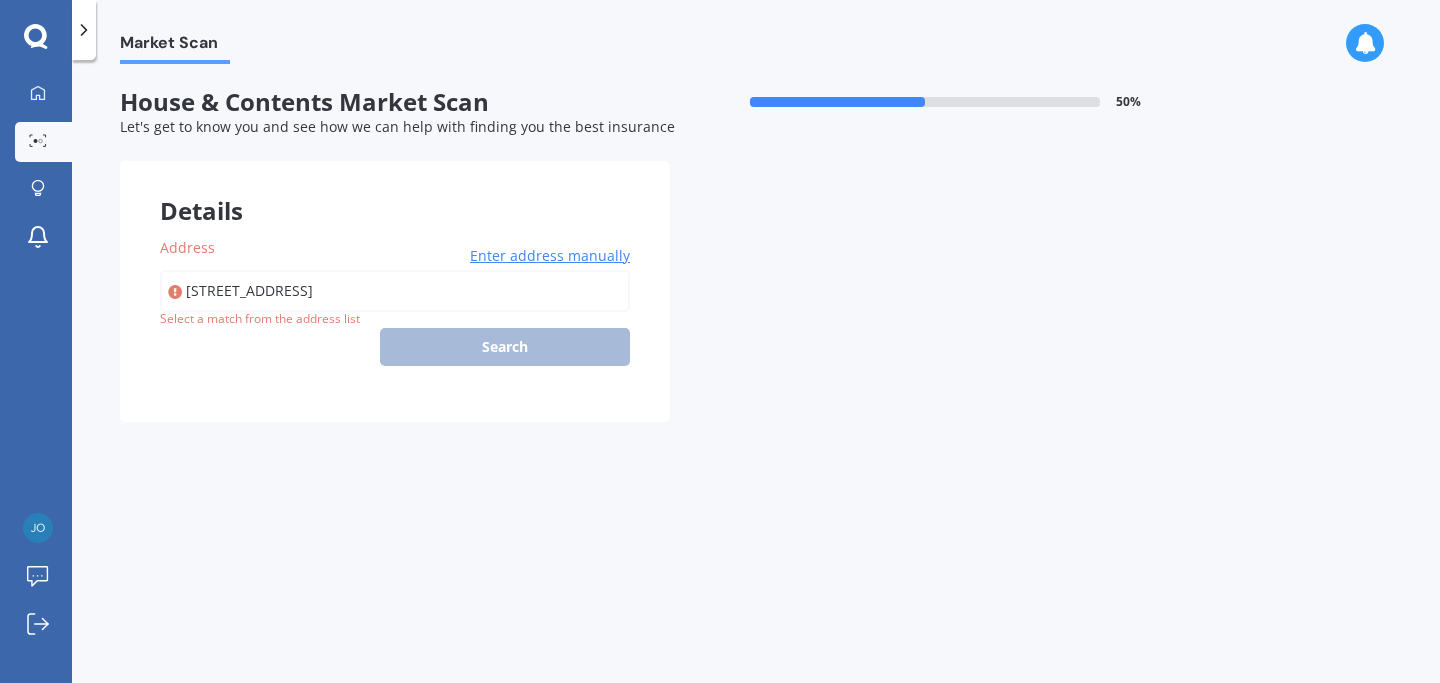 click on "Enter address manually" at bounding box center [550, 256] 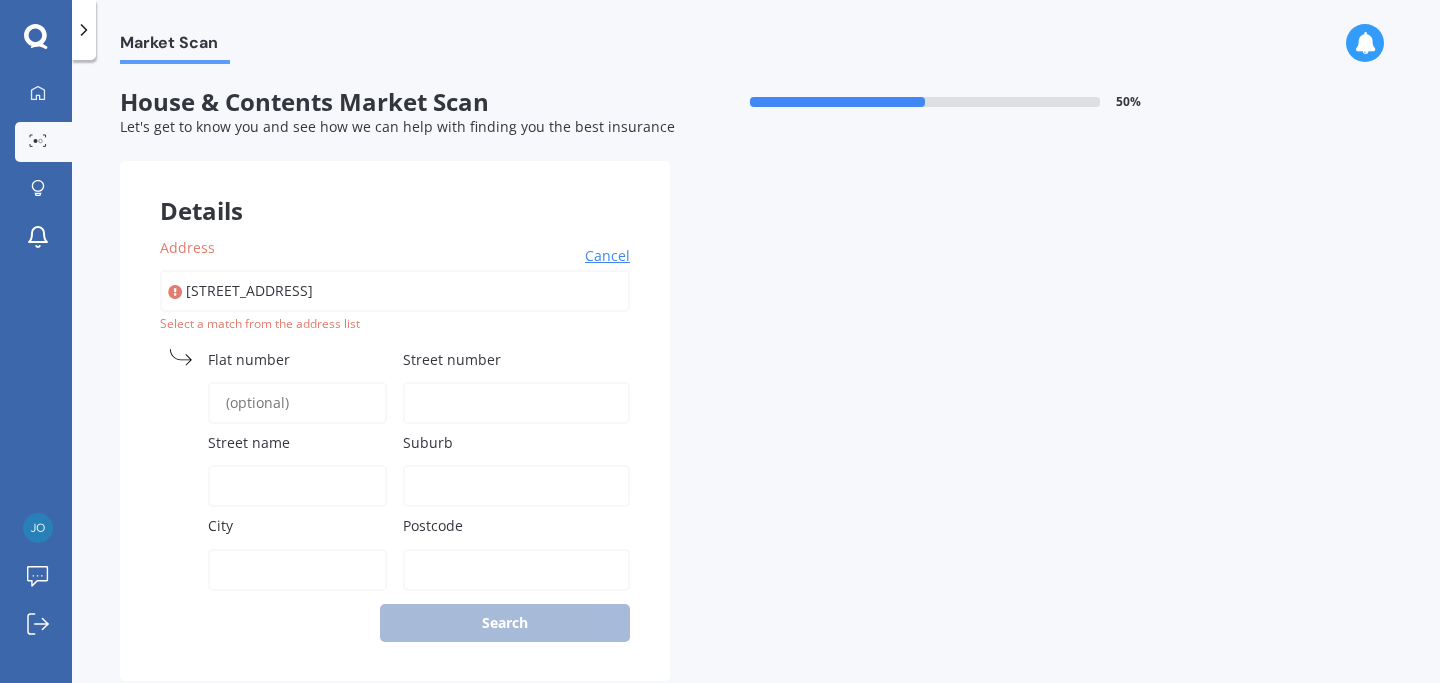 click on "Address" at bounding box center [391, 247] 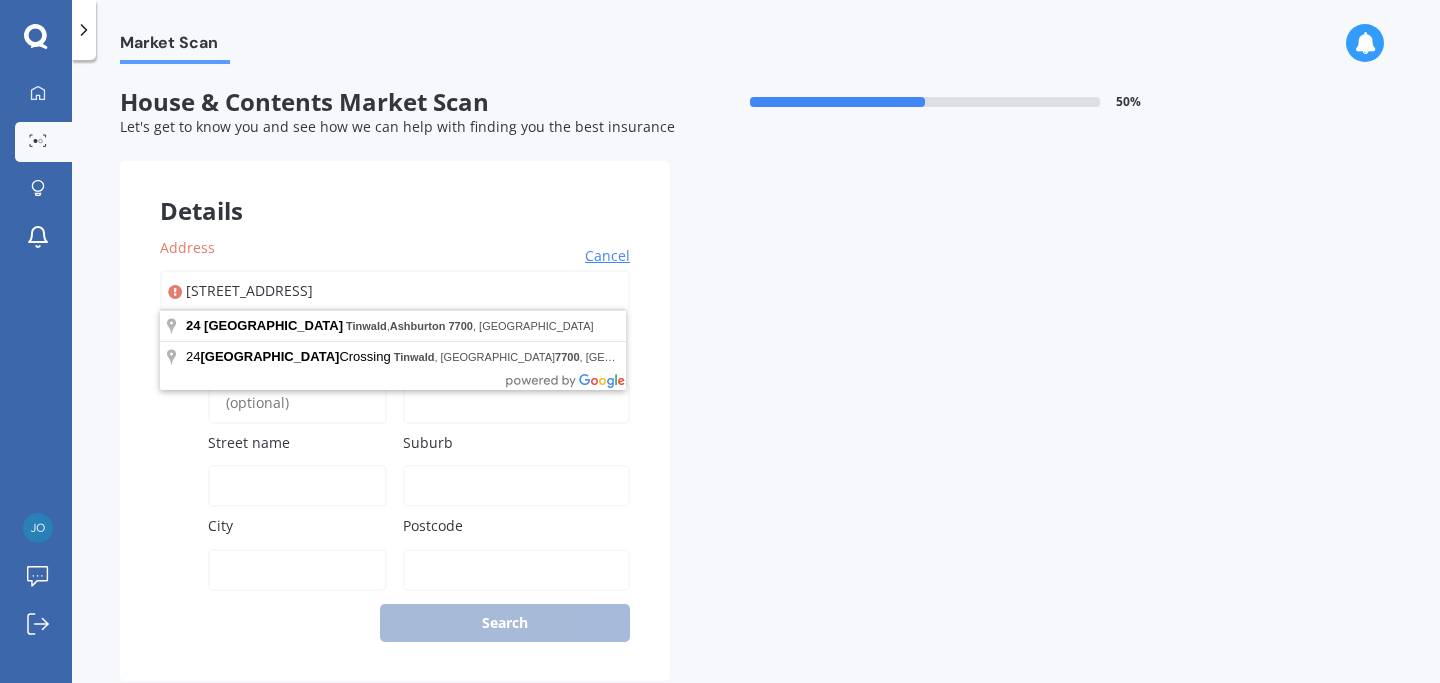 click on "[STREET_ADDRESS]" at bounding box center [395, 291] 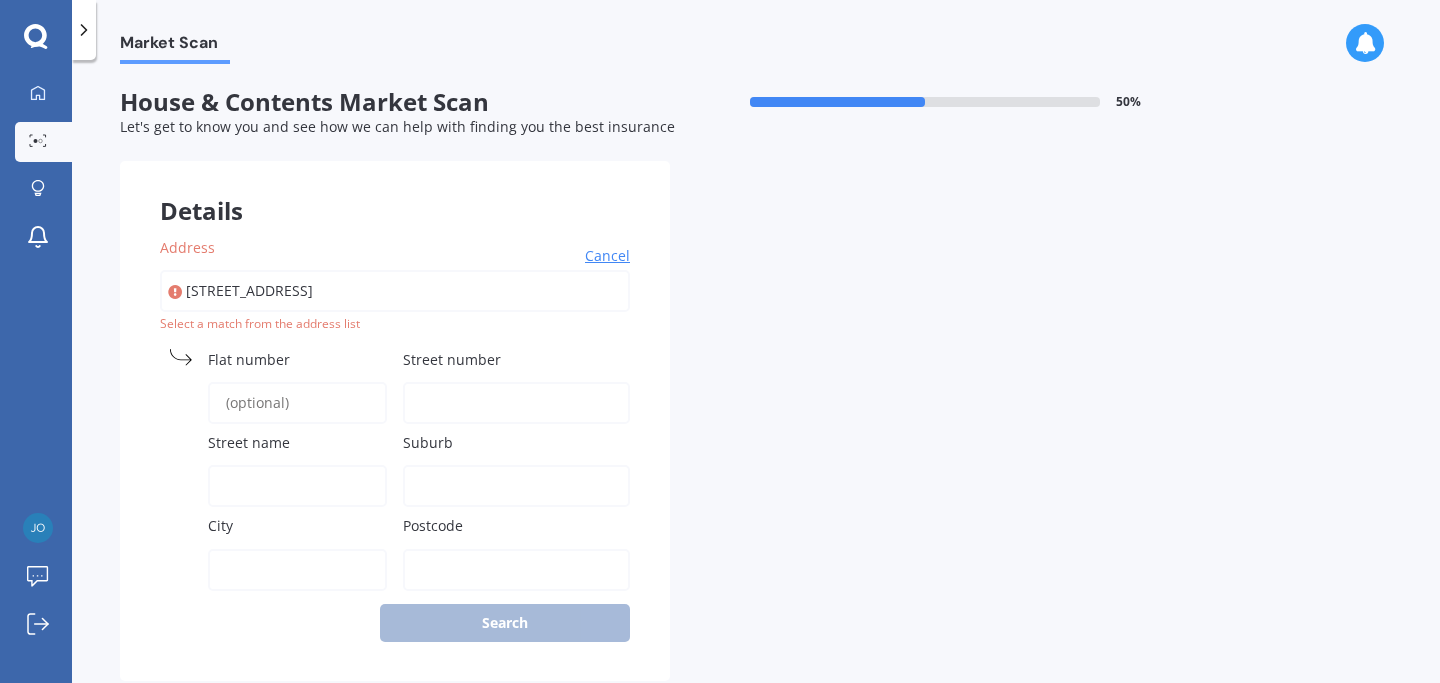 type on "[STREET_ADDRESS]" 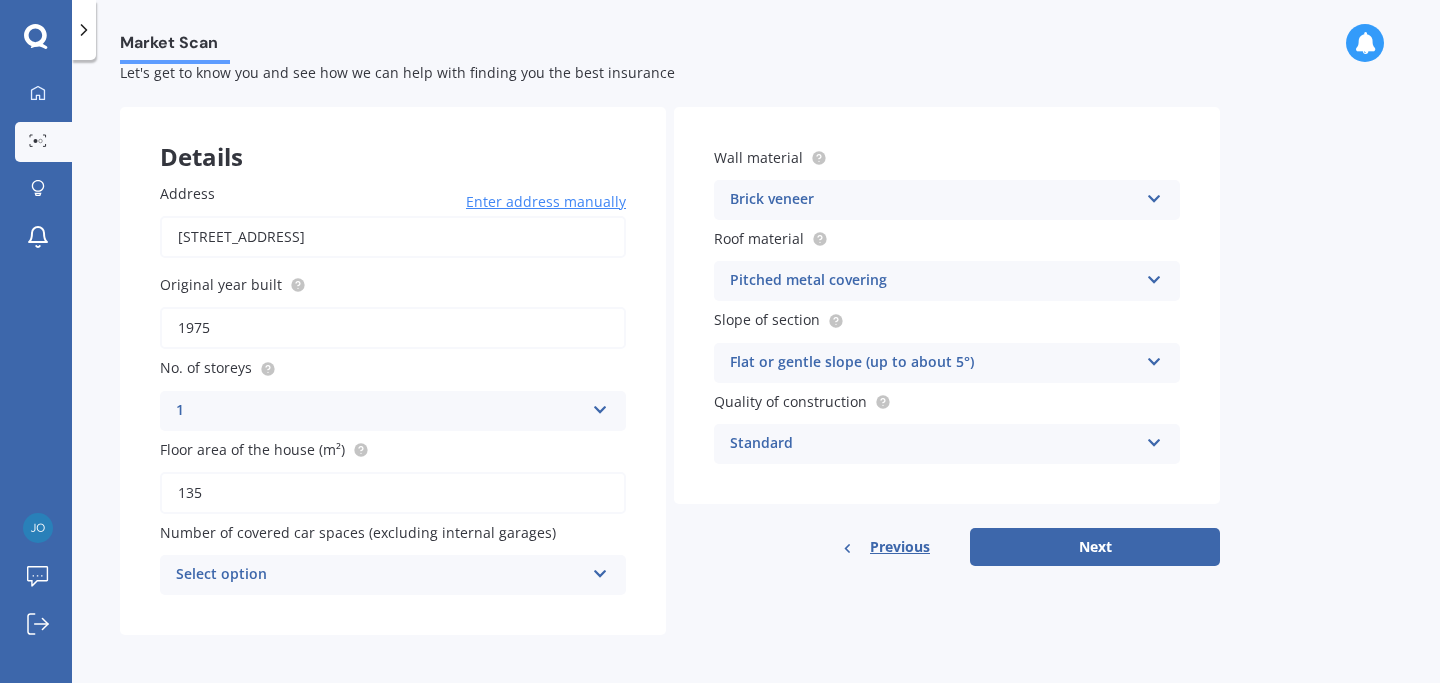 scroll, scrollTop: 53, scrollLeft: 0, axis: vertical 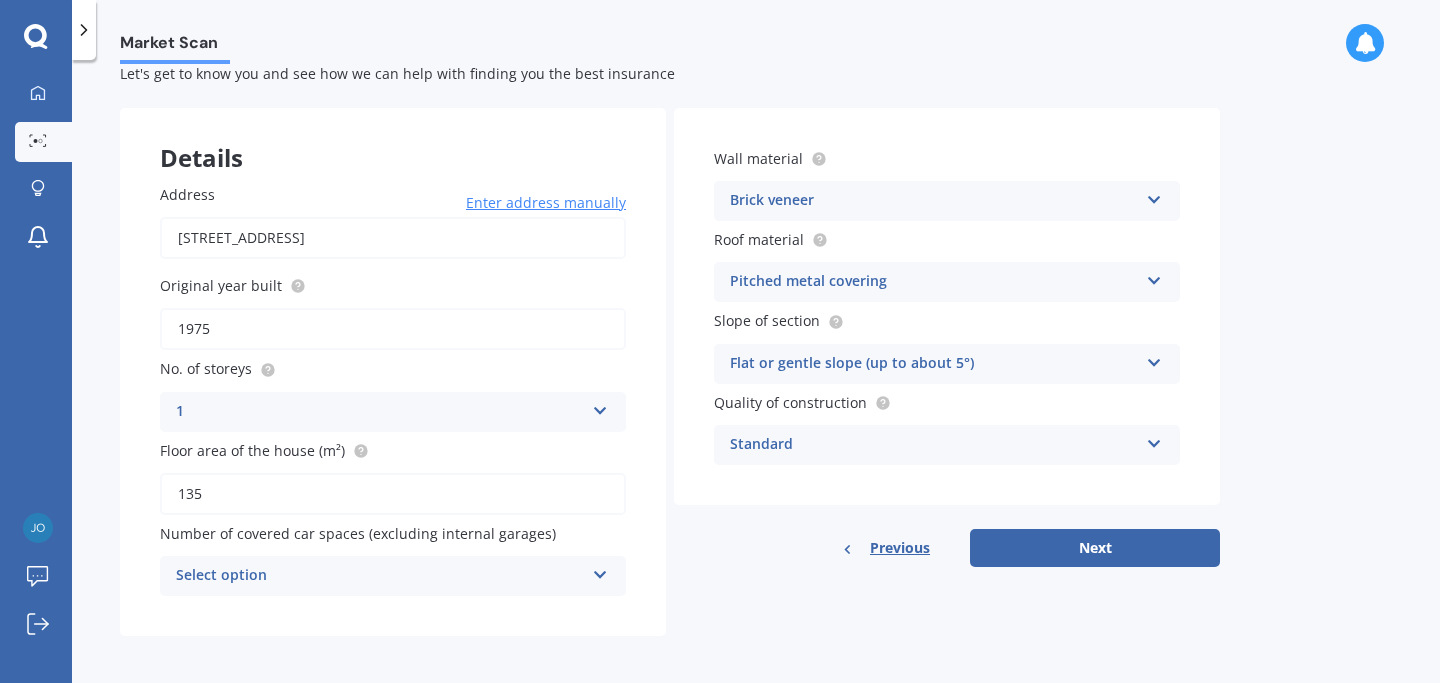 click at bounding box center (600, 571) 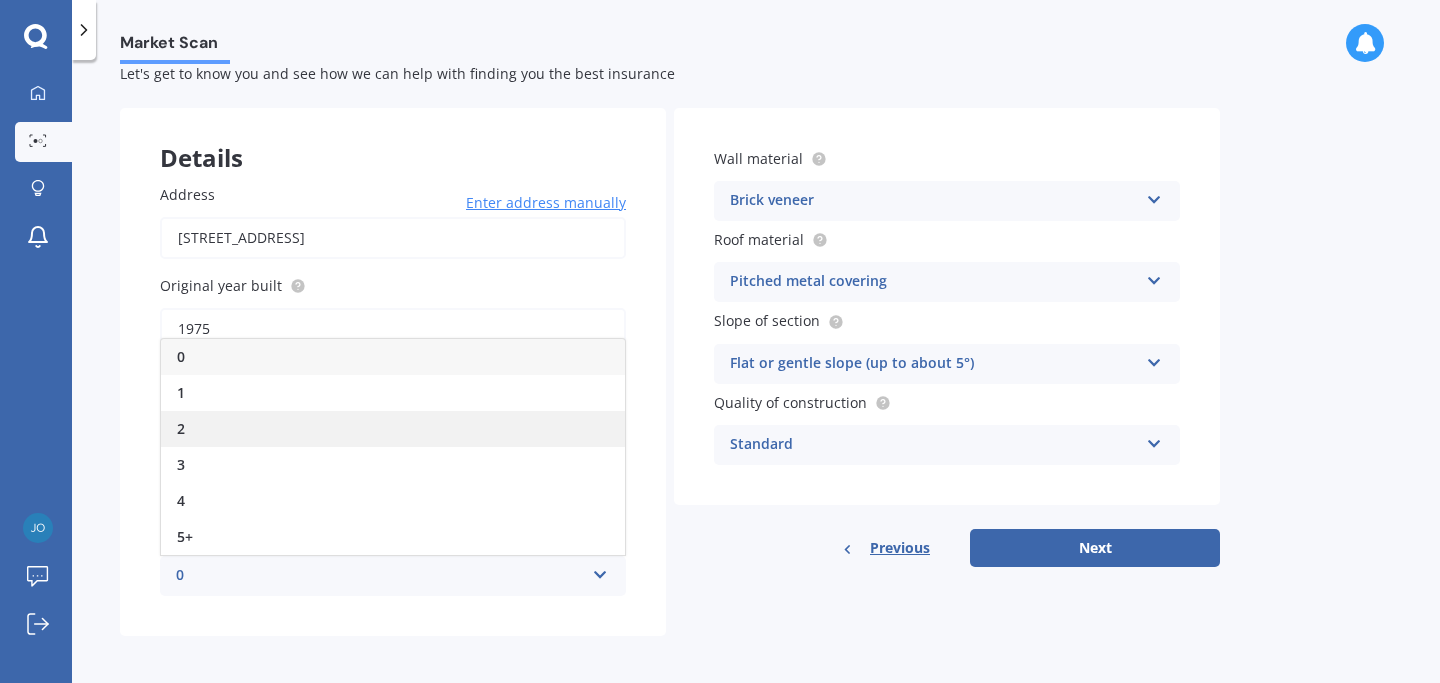 click on "2" at bounding box center [393, 429] 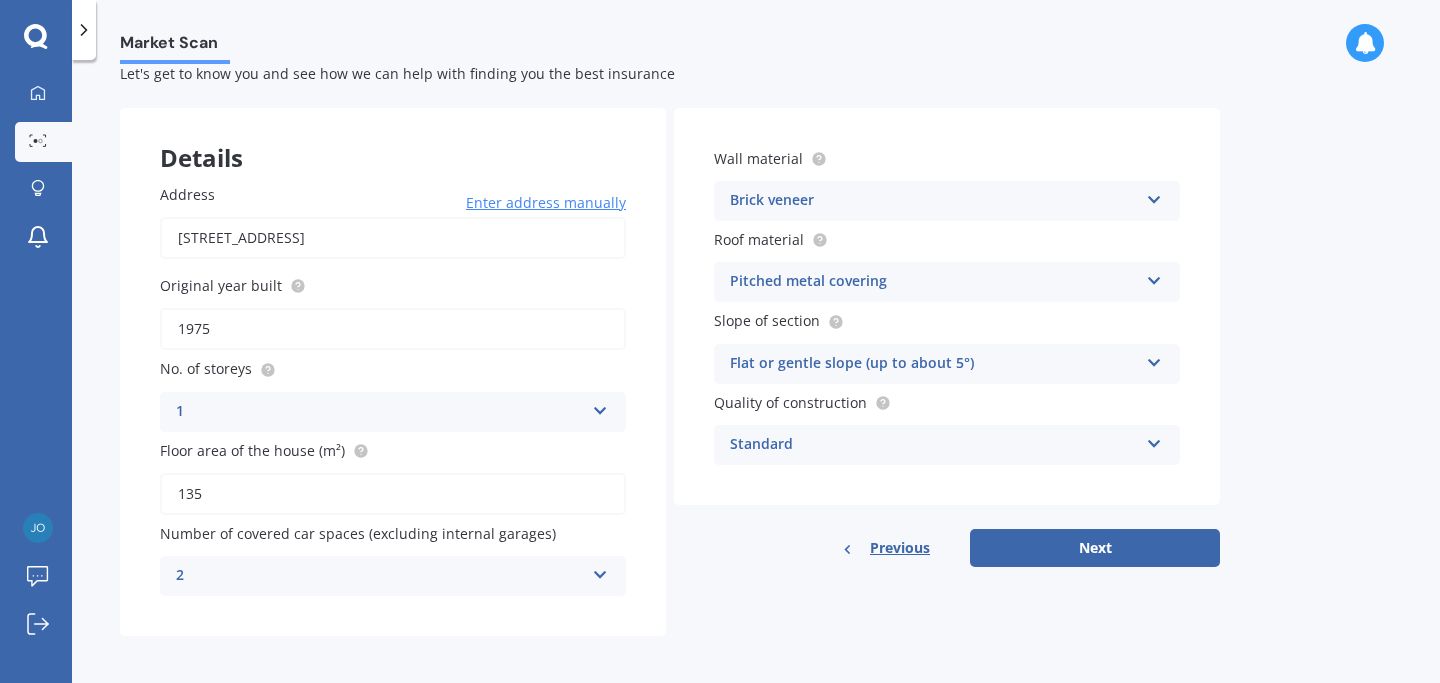 scroll, scrollTop: 0, scrollLeft: 0, axis: both 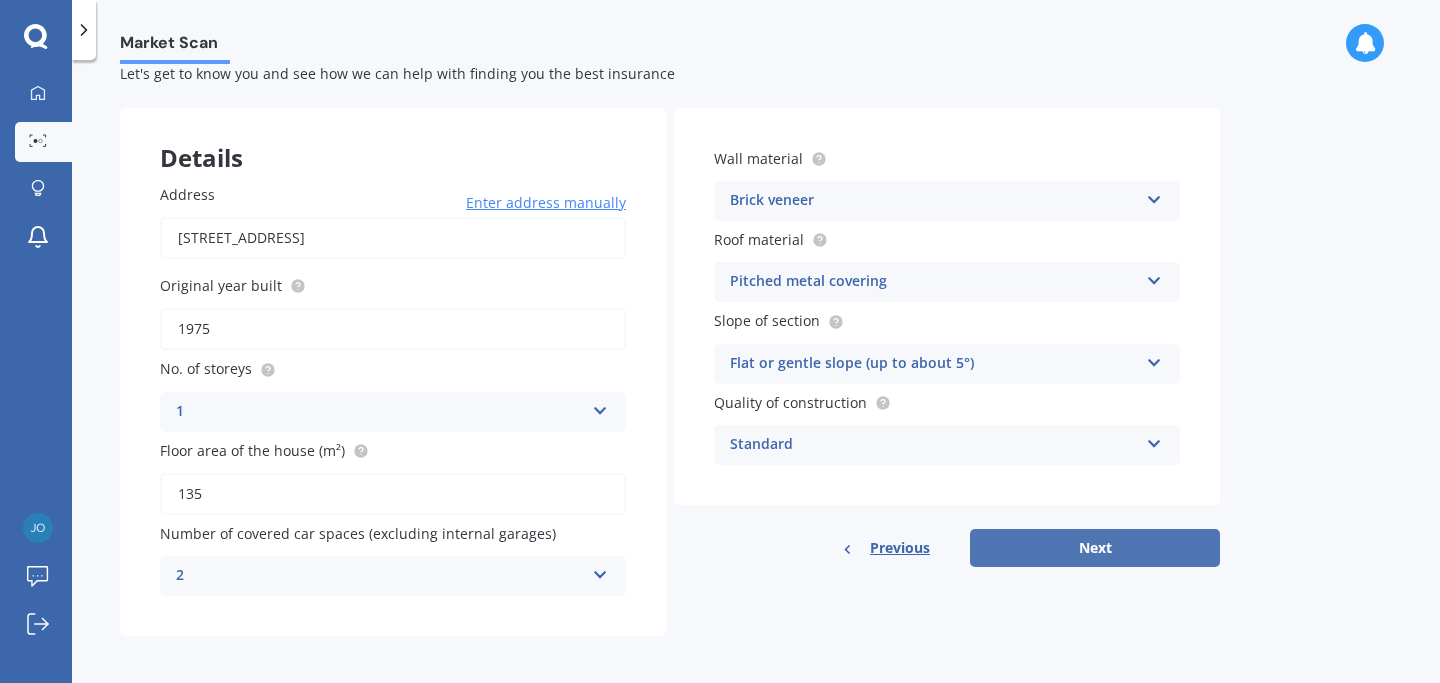 click on "Next" at bounding box center (1095, 548) 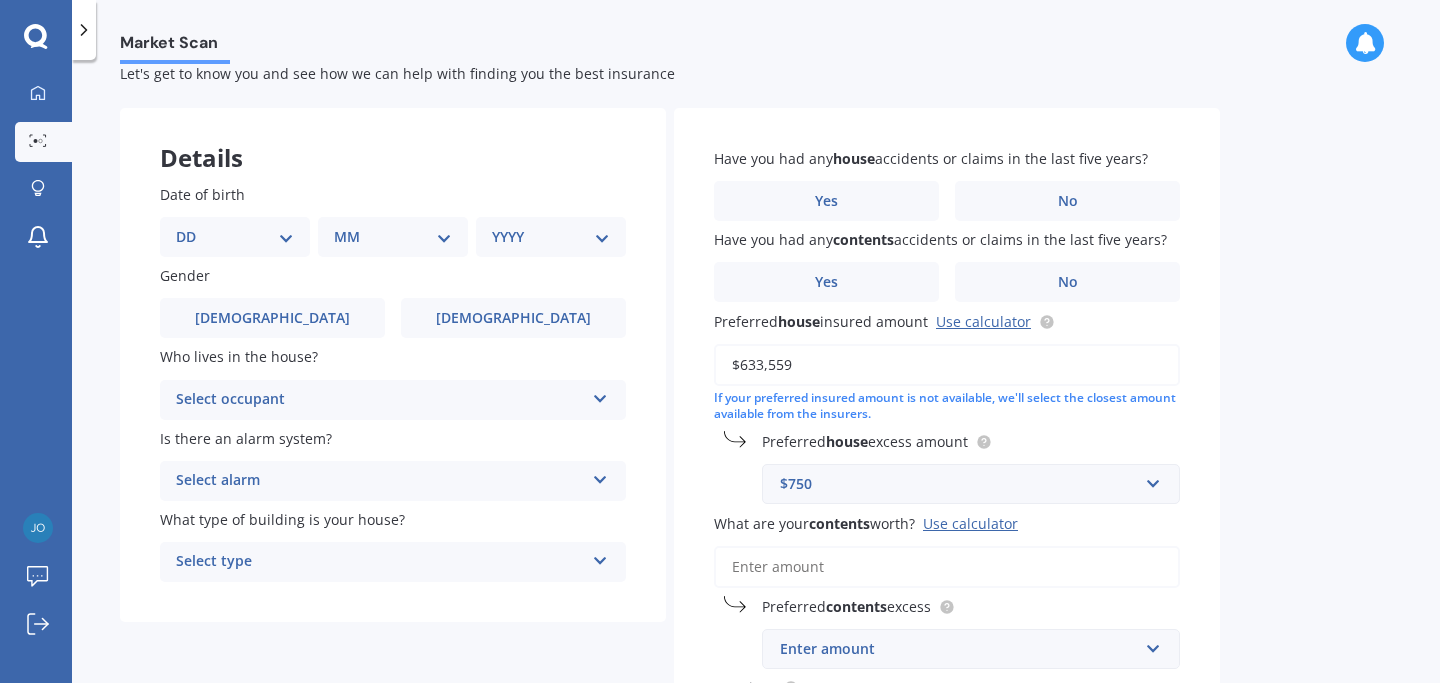scroll, scrollTop: 0, scrollLeft: 0, axis: both 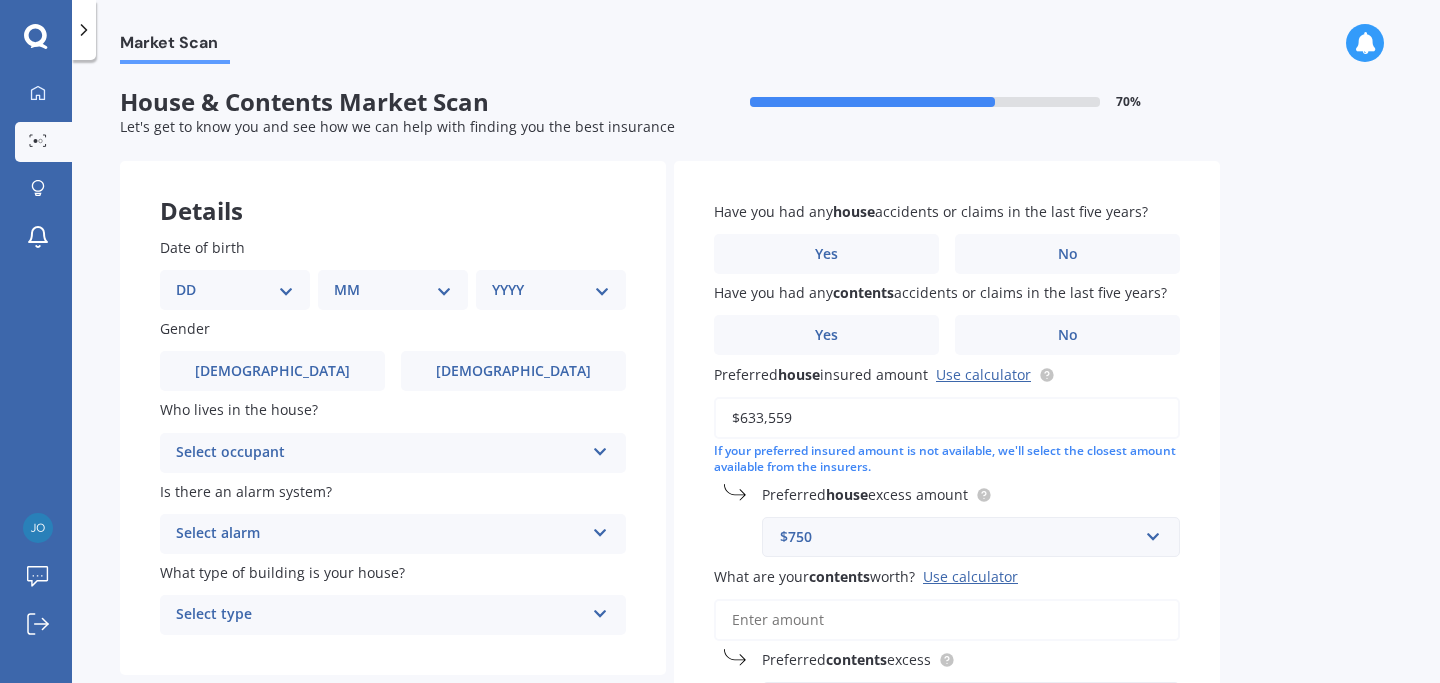 select on "14" 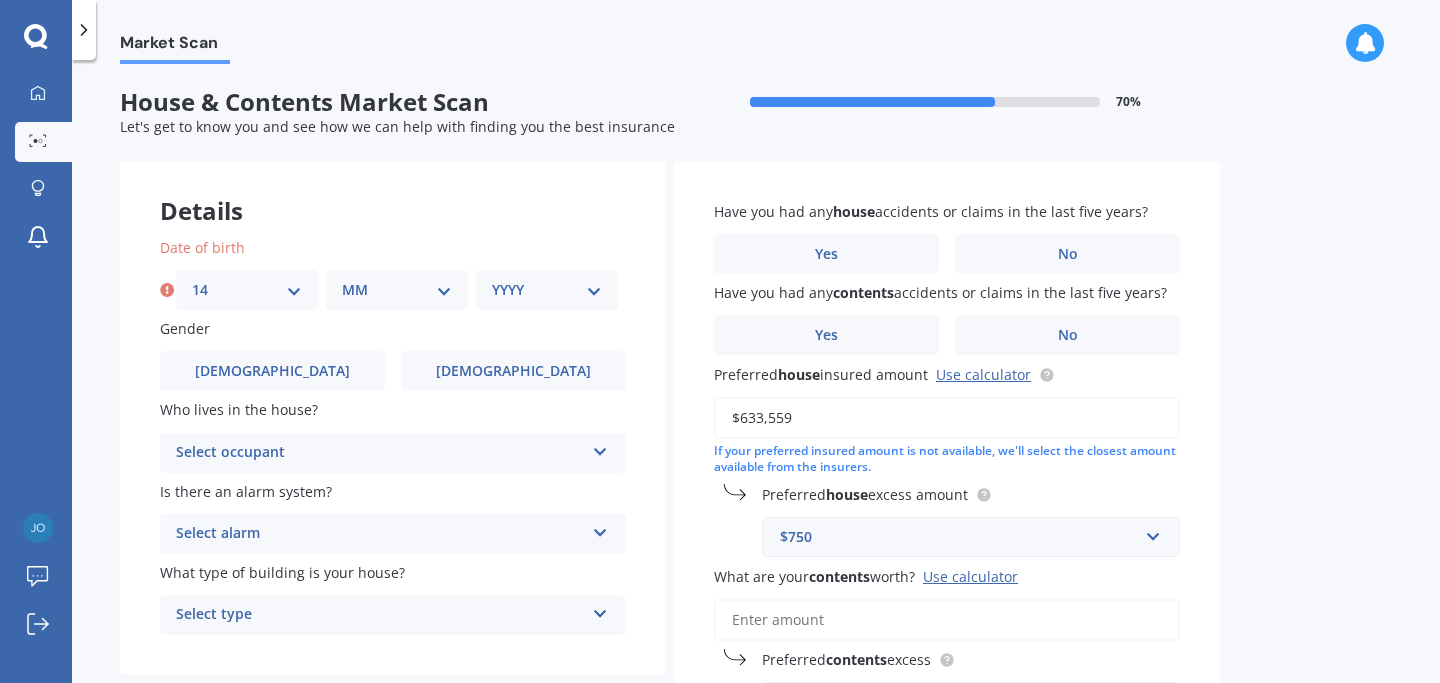 select on "01" 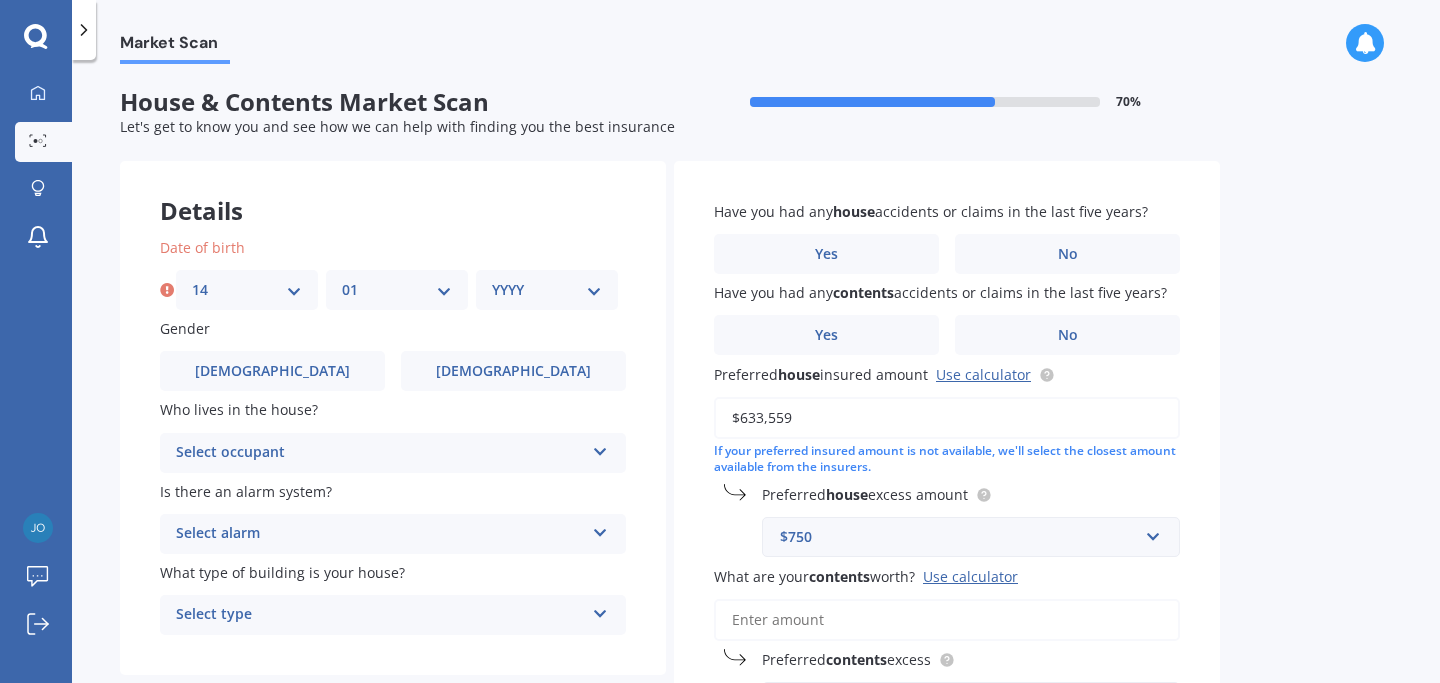 click on "YYYY 2009 2008 2007 2006 2005 2004 2003 2002 2001 2000 1999 1998 1997 1996 1995 1994 1993 1992 1991 1990 1989 1988 1987 1986 1985 1984 1983 1982 1981 1980 1979 1978 1977 1976 1975 1974 1973 1972 1971 1970 1969 1968 1967 1966 1965 1964 1963 1962 1961 1960 1959 1958 1957 1956 1955 1954 1953 1952 1951 1950 1949 1948 1947 1946 1945 1944 1943 1942 1941 1940 1939 1938 1937 1936 1935 1934 1933 1932 1931 1930 1929 1928 1927 1926 1925 1924 1923 1922 1921 1920 1919 1918 1917 1916 1915 1914 1913 1912 1911 1910" at bounding box center [547, 290] 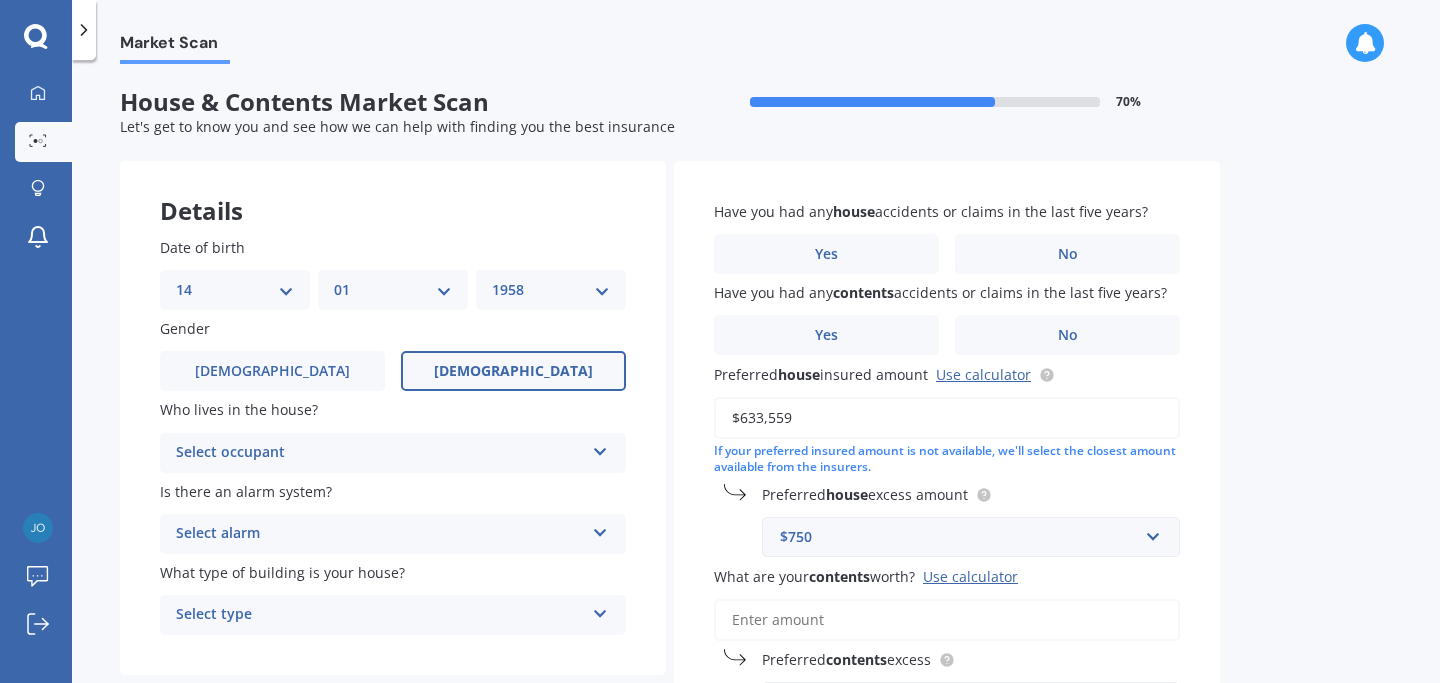 click on "[DEMOGRAPHIC_DATA]" at bounding box center (513, 371) 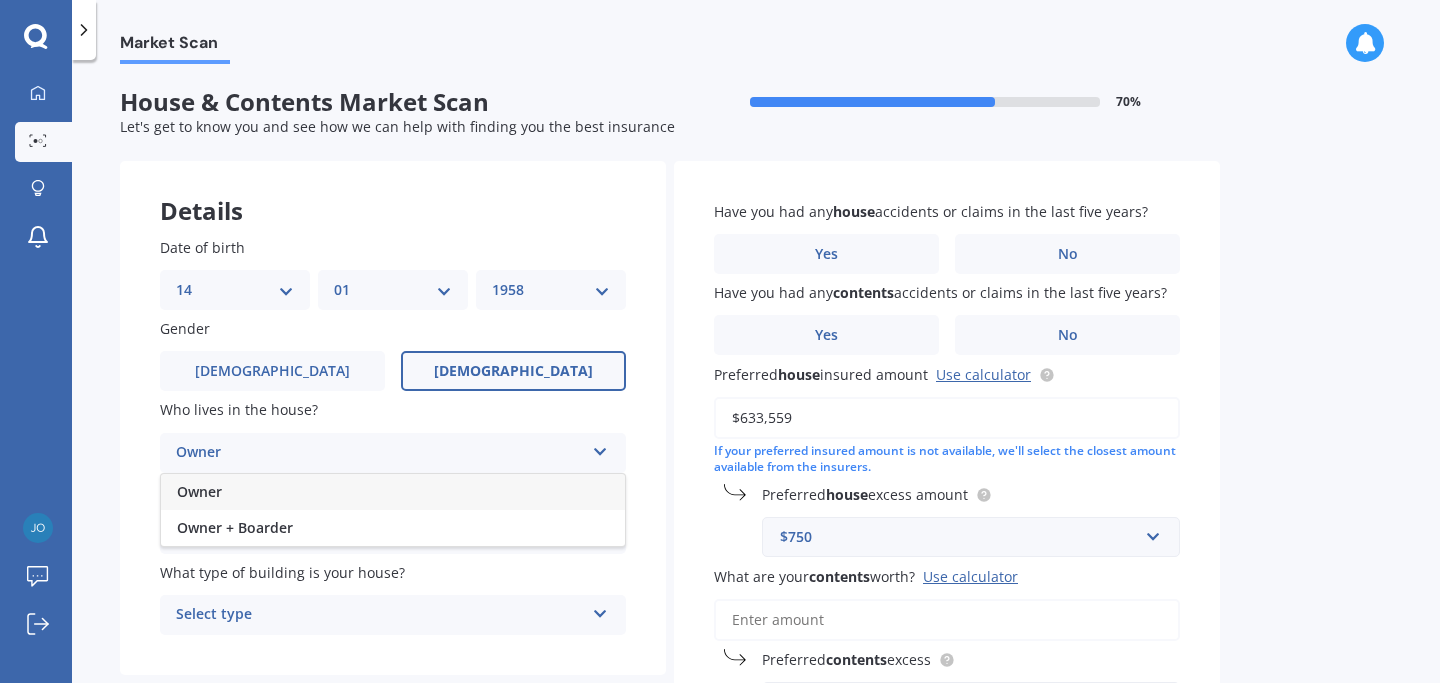 click on "Owner" at bounding box center (393, 492) 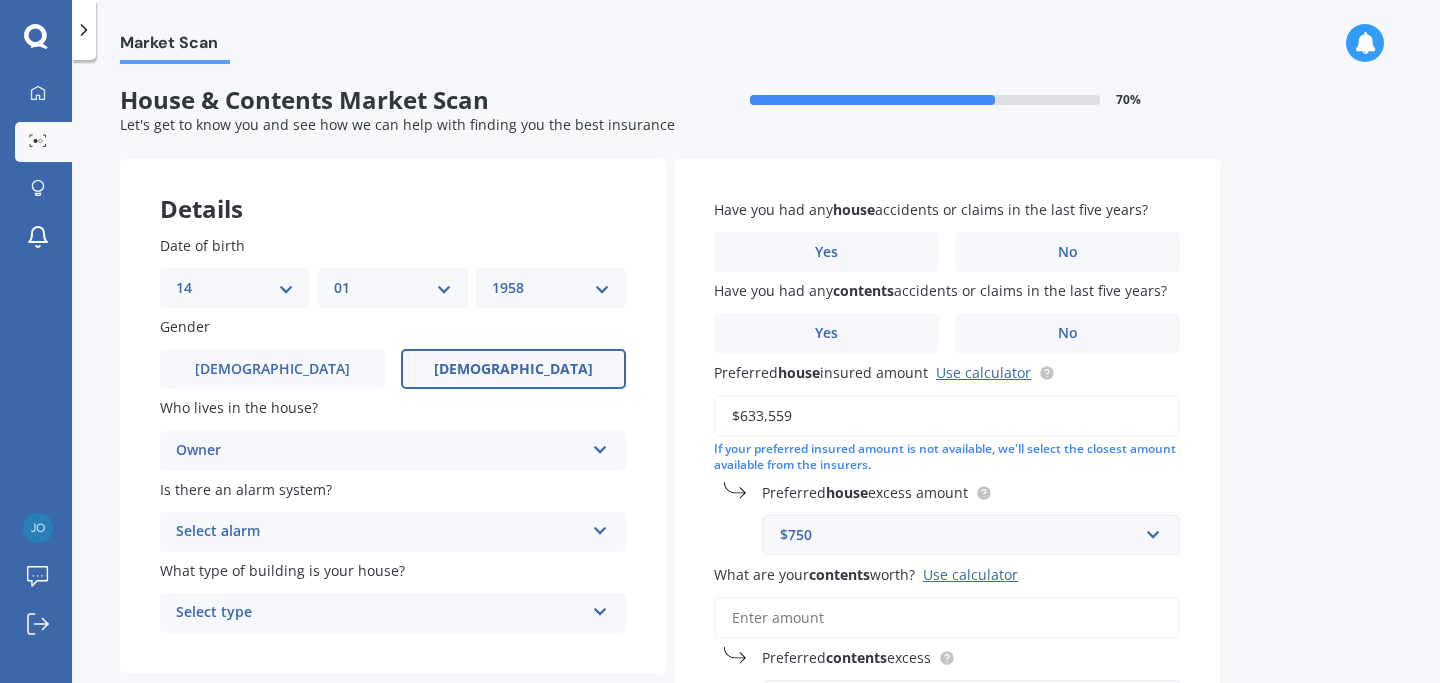 scroll, scrollTop: 0, scrollLeft: 0, axis: both 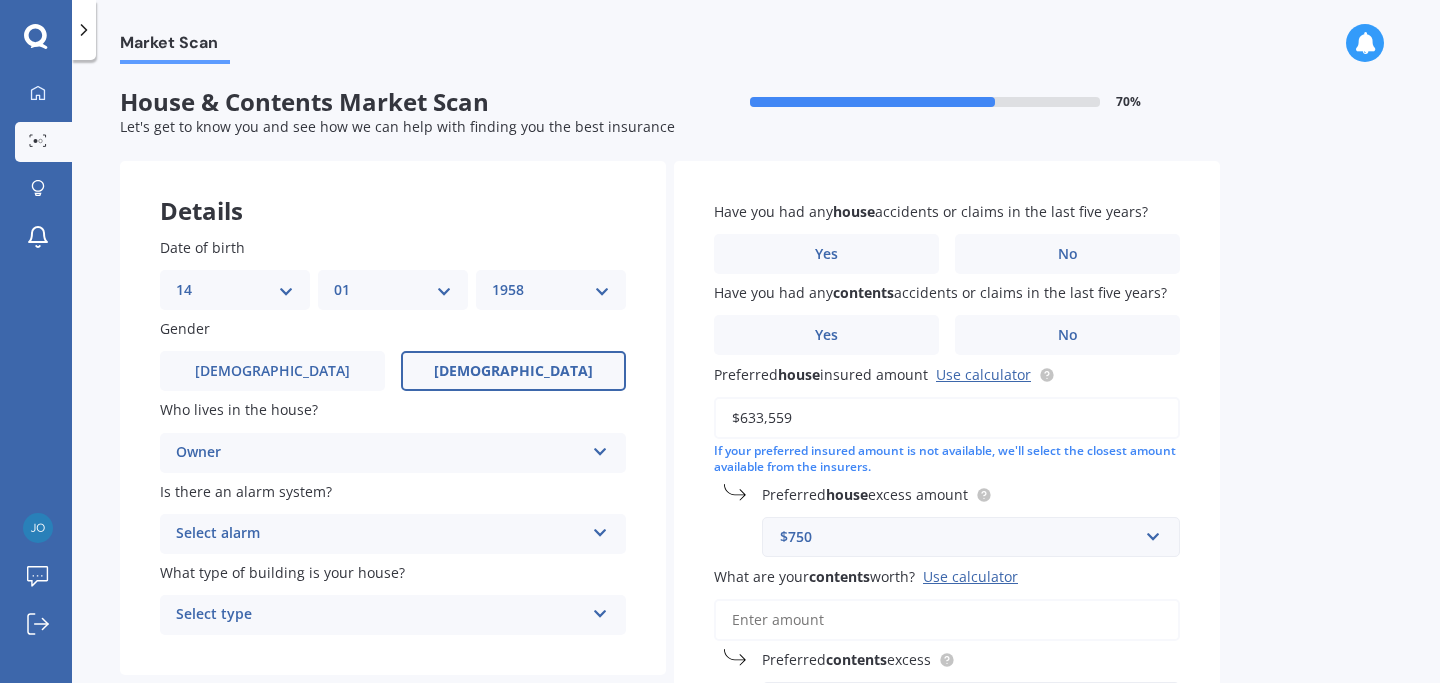 click at bounding box center (600, 529) 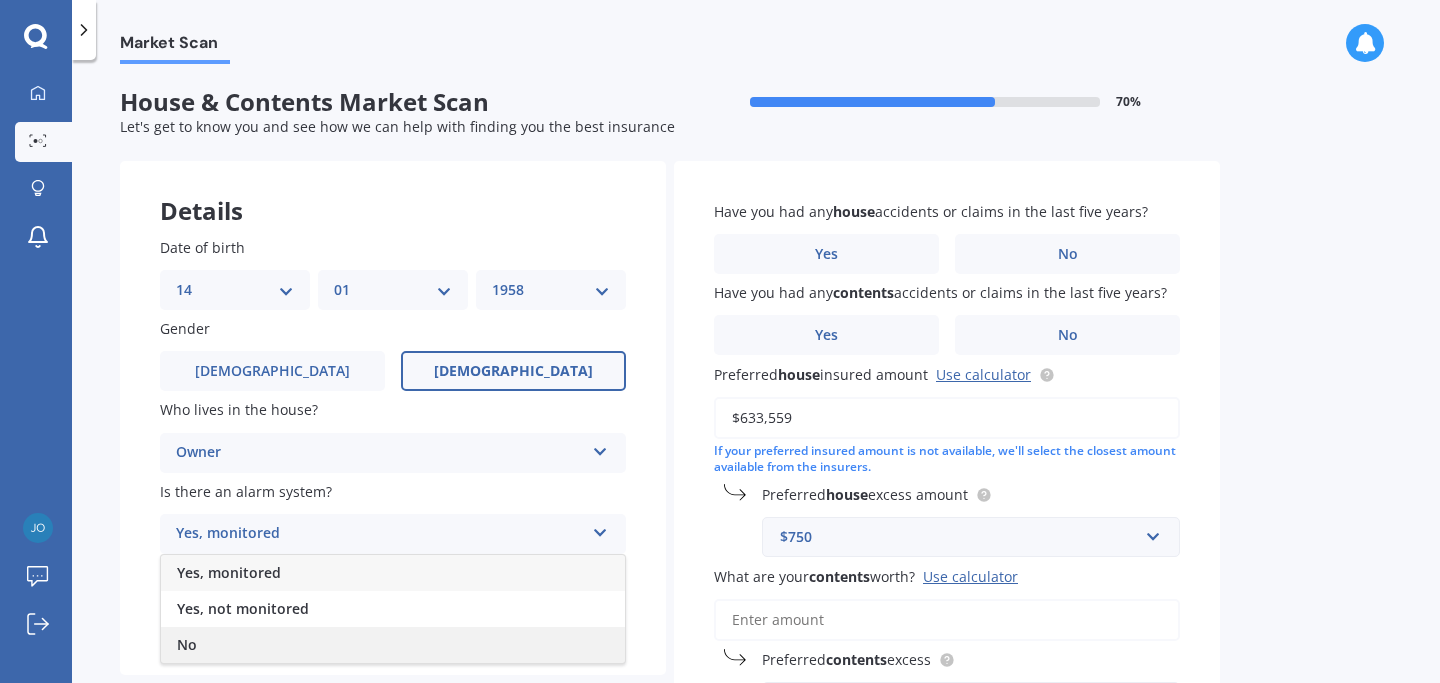 click on "No" at bounding box center (393, 645) 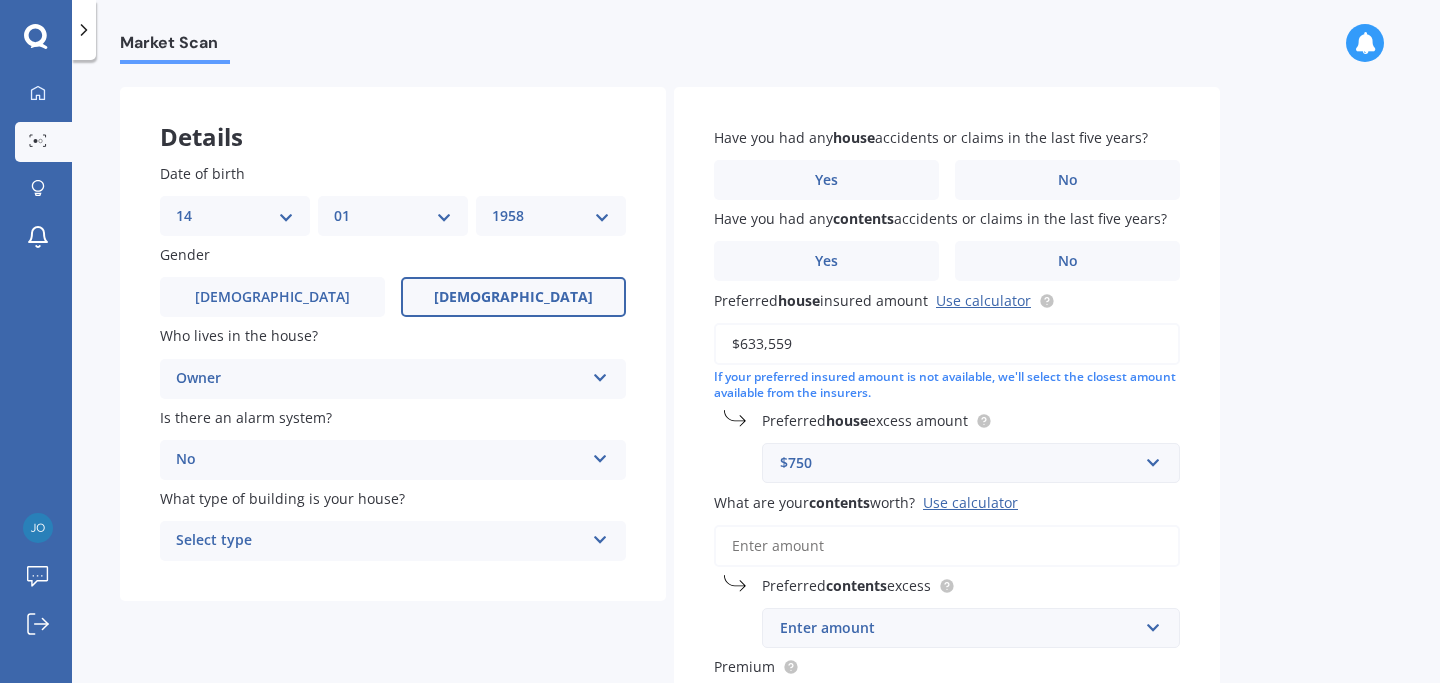 scroll, scrollTop: 115, scrollLeft: 0, axis: vertical 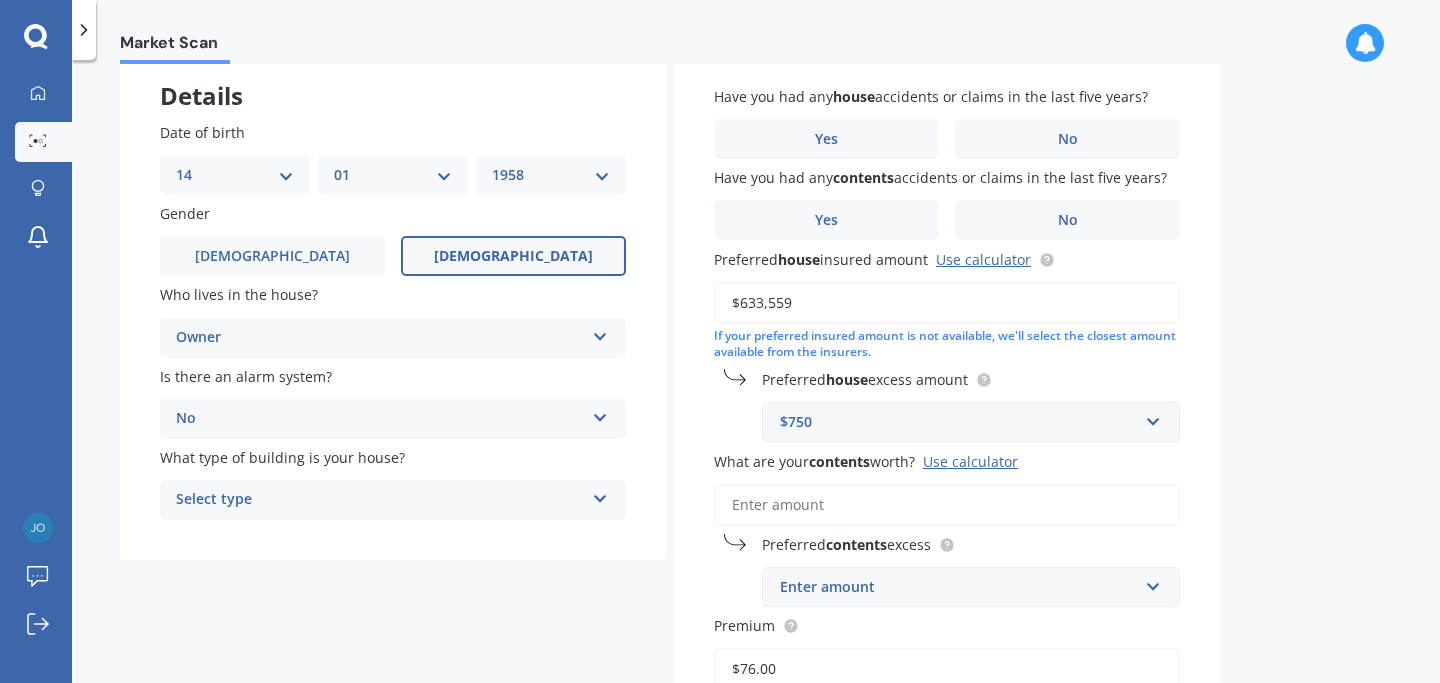 click at bounding box center [600, 495] 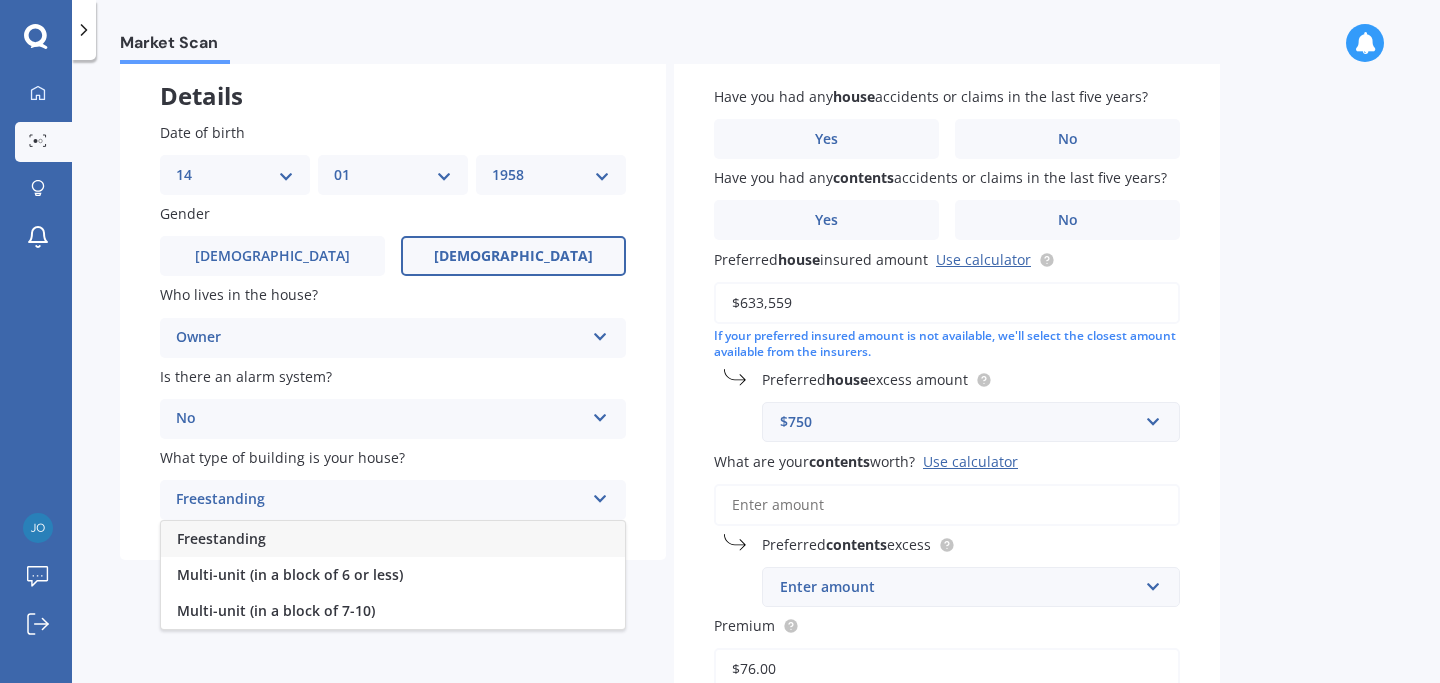 click on "Freestanding" at bounding box center [393, 539] 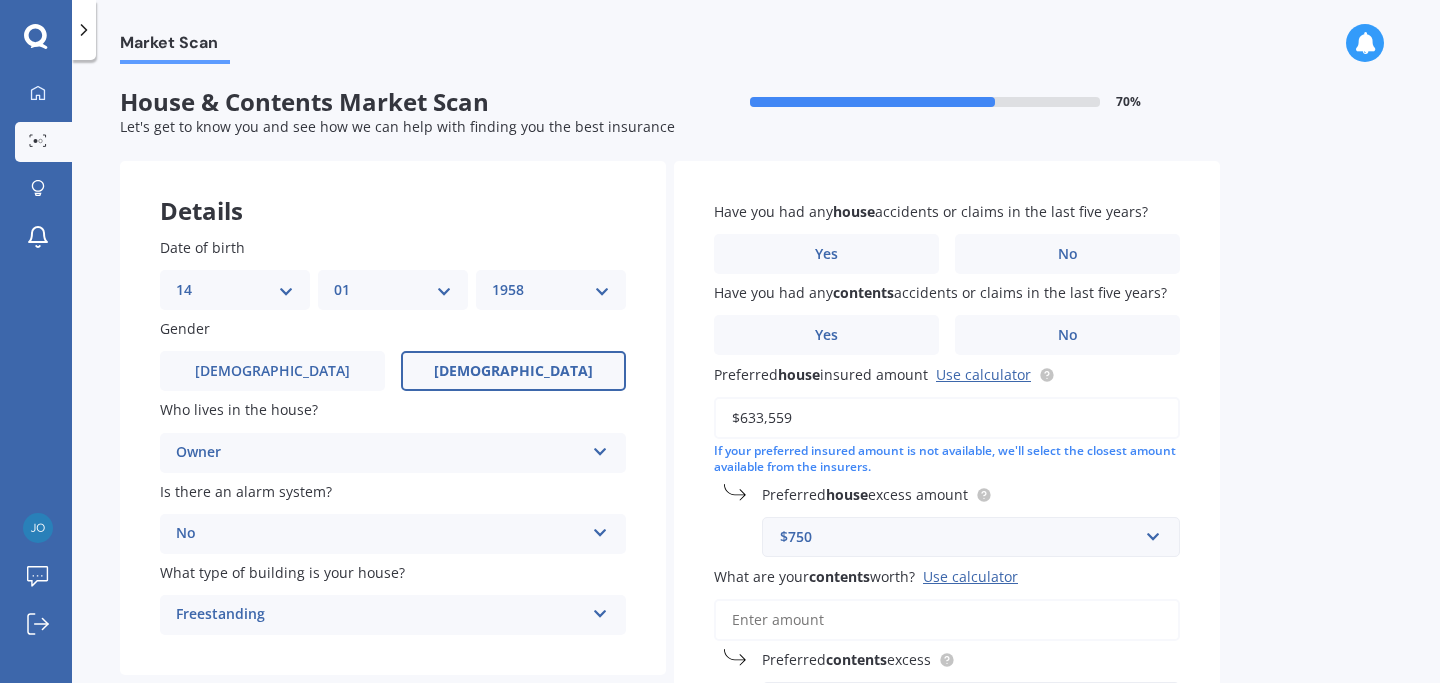 scroll, scrollTop: 0, scrollLeft: 0, axis: both 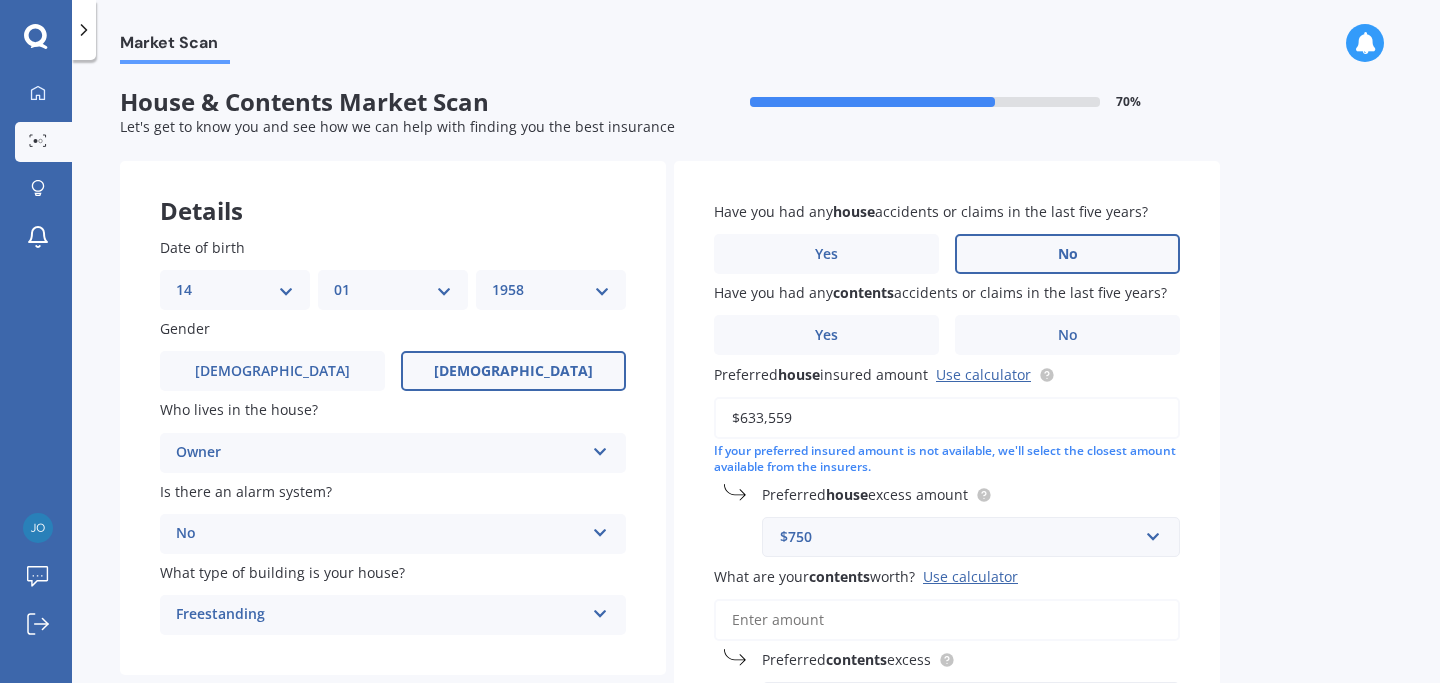 click on "No" at bounding box center (1067, 254) 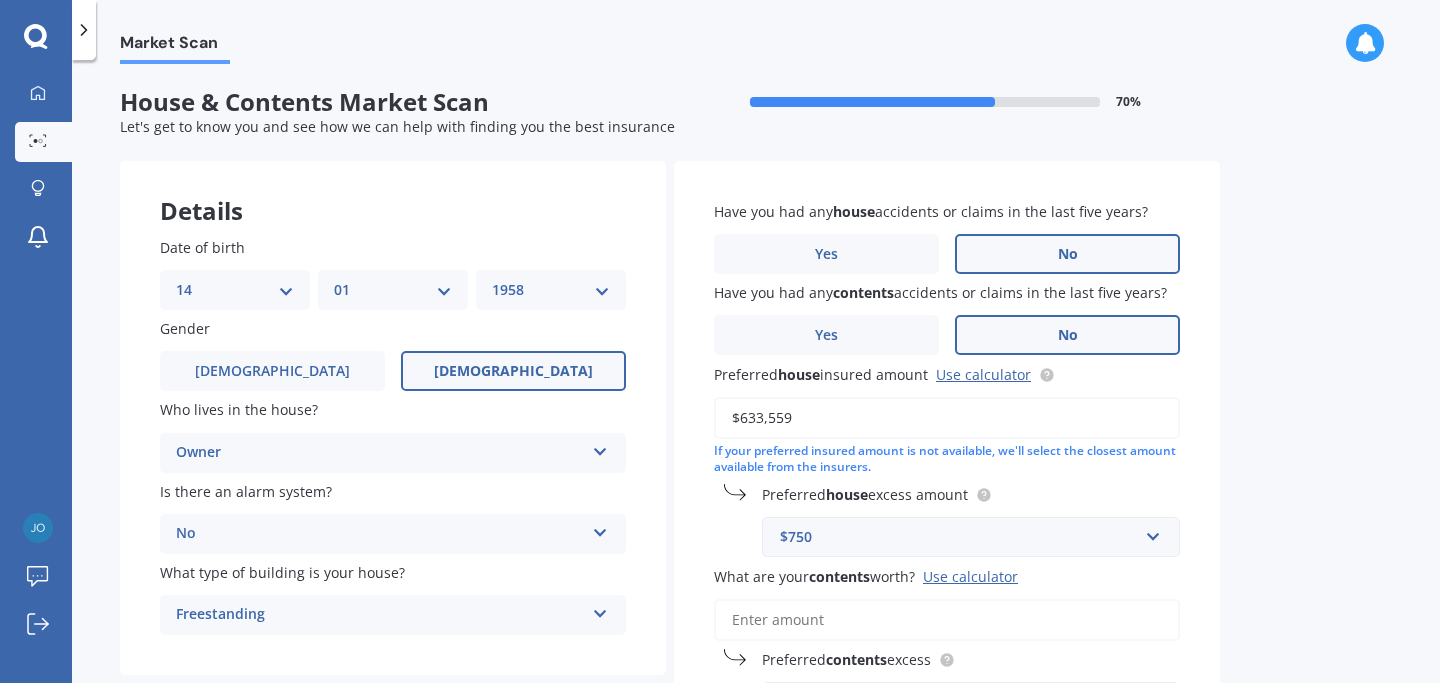 click on "No" at bounding box center (1067, 335) 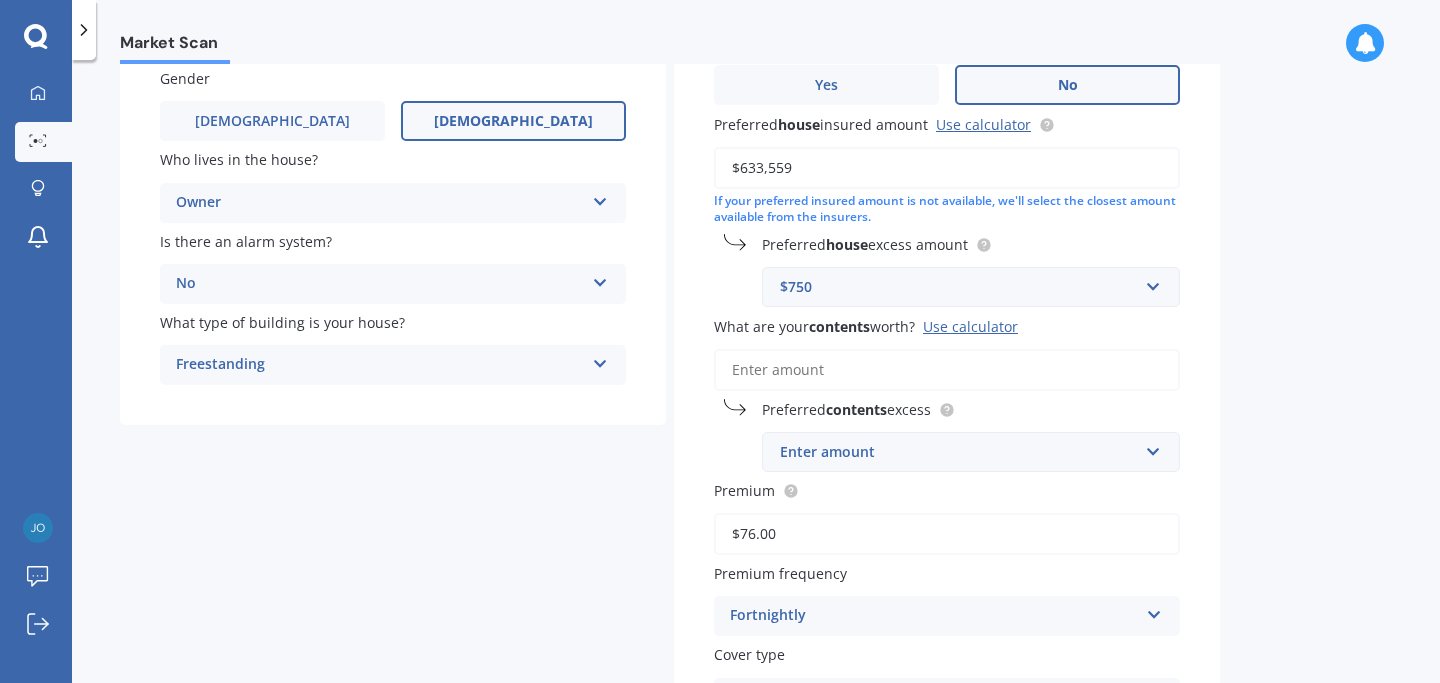 scroll, scrollTop: 251, scrollLeft: 0, axis: vertical 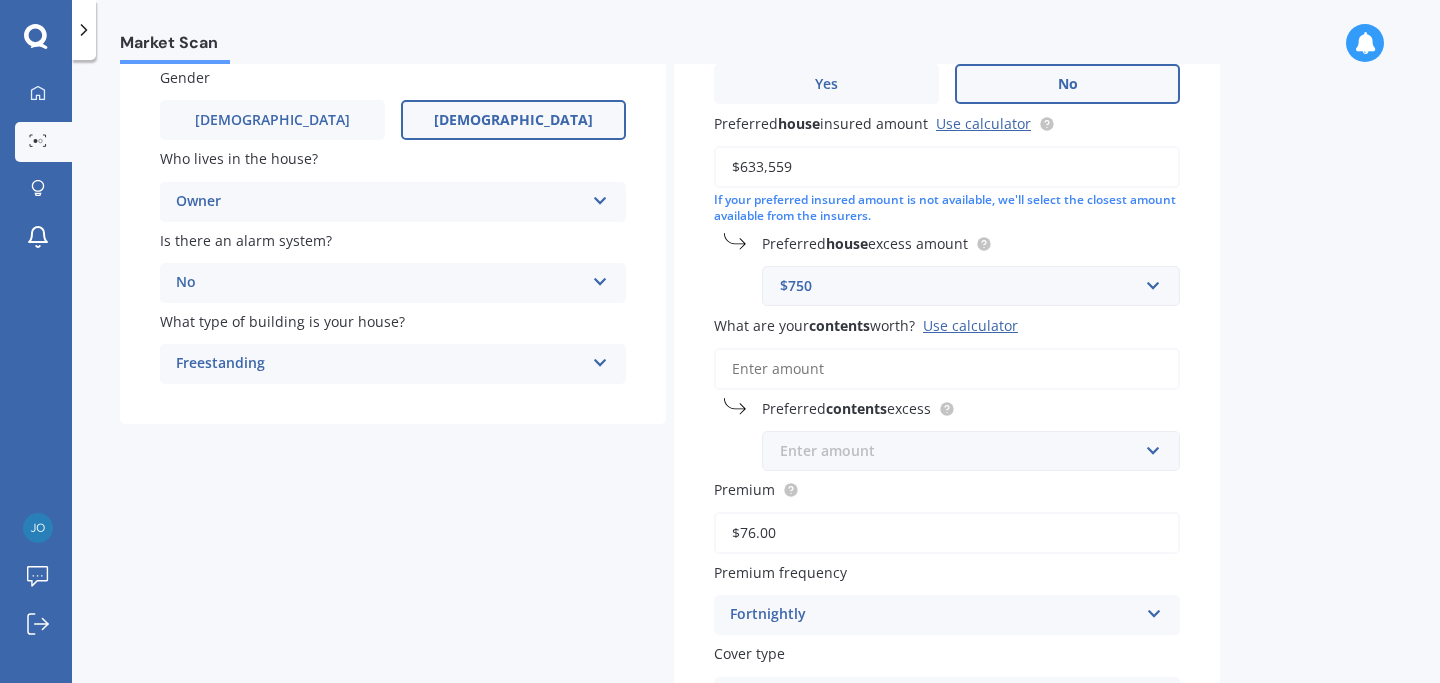 click at bounding box center [964, 451] 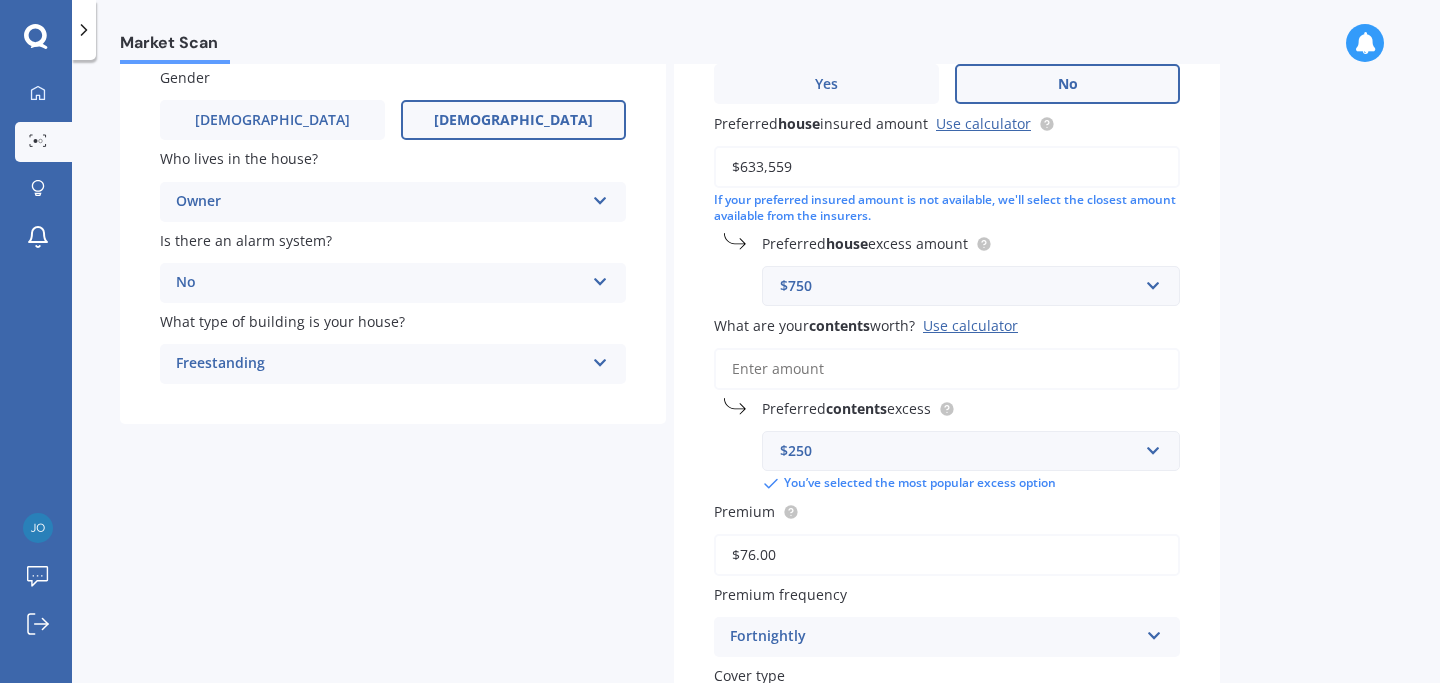 click on "Market Scan House & Contents Market Scan 70 % Let's get to know you and see how we can help with finding you the best insurance Details Date of birth DD 01 02 03 04 05 06 07 08 09 10 11 12 13 14 15 16 17 18 19 20 21 22 23 24 25 26 27 28 29 30 31 MM 01 02 03 04 05 06 07 08 09 10 11 12 YYYY 2009 2008 2007 2006 2005 2004 2003 2002 2001 2000 1999 1998 1997 1996 1995 1994 1993 1992 1991 1990 1989 1988 1987 1986 1985 1984 1983 1982 1981 1980 1979 1978 1977 1976 1975 1974 1973 1972 1971 1970 1969 1968 1967 1966 1965 1964 1963 1962 1961 1960 1959 1958 1957 1956 1955 1954 1953 1952 1951 1950 1949 1948 1947 1946 1945 1944 1943 1942 1941 1940 1939 1938 1937 1936 1935 1934 1933 1932 1931 1930 1929 1928 1927 1926 1925 1924 1923 1922 1921 1920 1919 1918 1917 1916 1915 1914 1913 1912 1911 1910 Gender [DEMOGRAPHIC_DATA] [DEMOGRAPHIC_DATA] Who lives in the house? Owner Owner Owner + Boarder Is there an alarm system? No Yes, monitored Yes, not monitored No What type of building is your house? Freestanding Freestanding Multi-unit (in a block of 7-10) No" at bounding box center [756, 375] 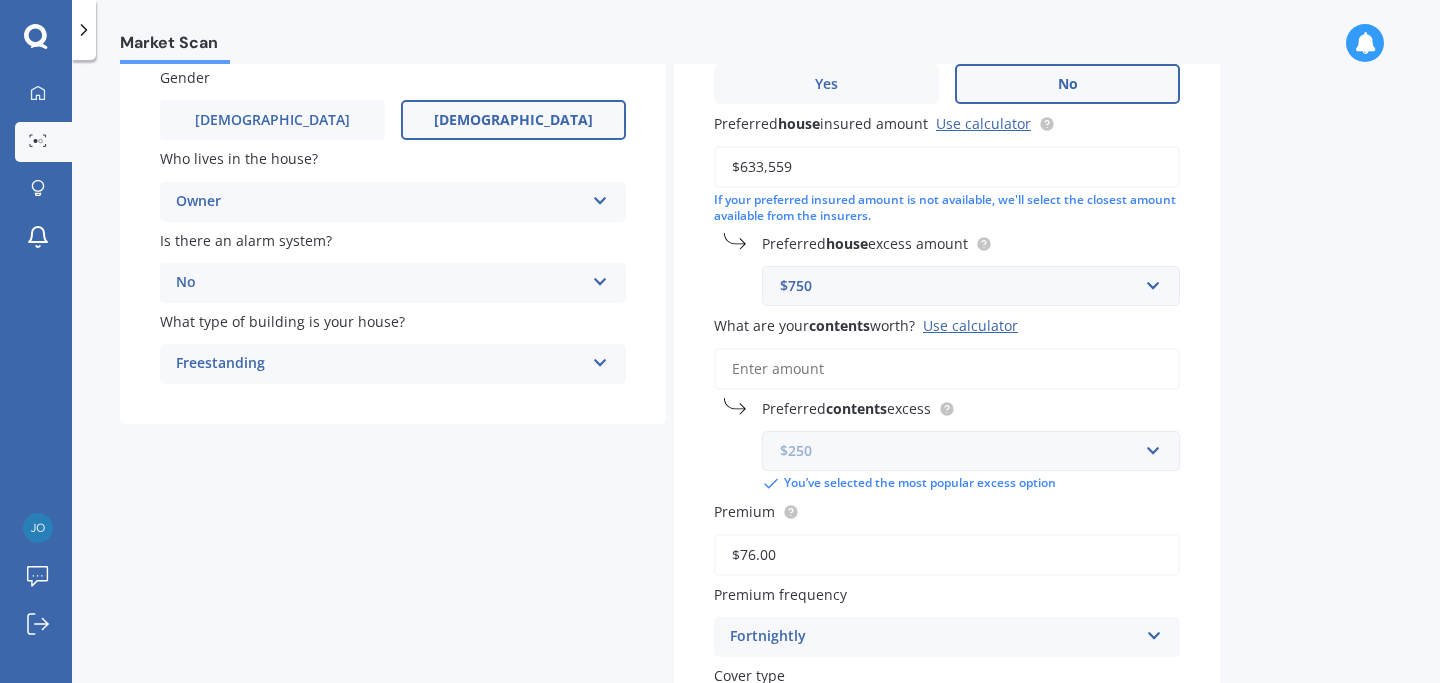 click at bounding box center [964, 451] 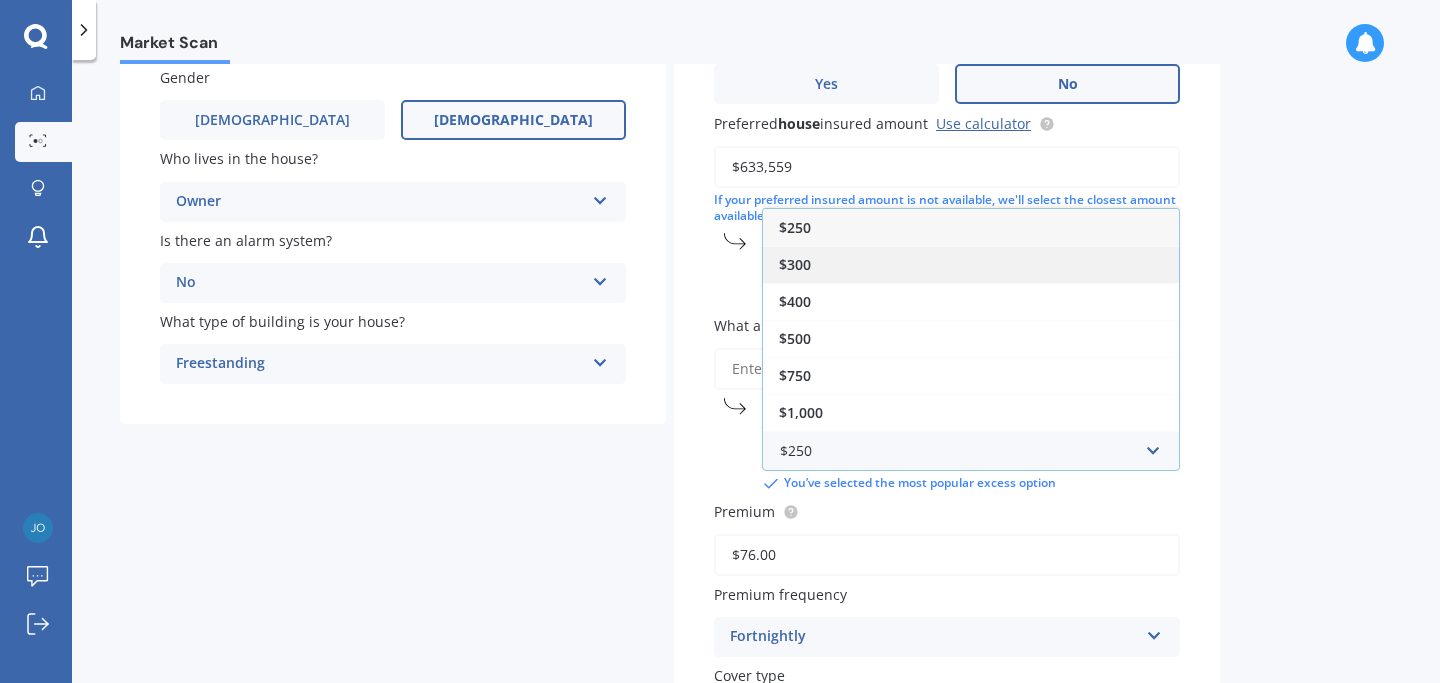 click on "$300" at bounding box center [971, 264] 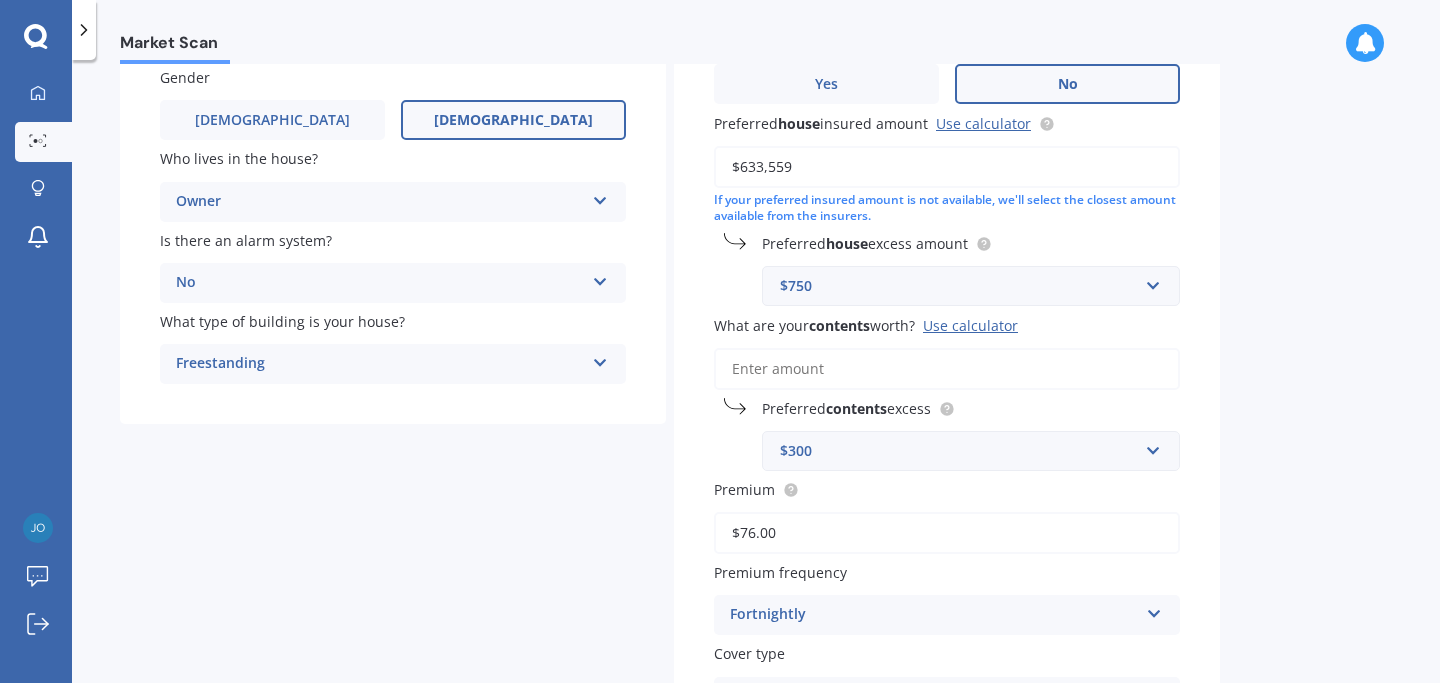 click on "What are your  contents  worth? Use calculator" at bounding box center (947, 369) 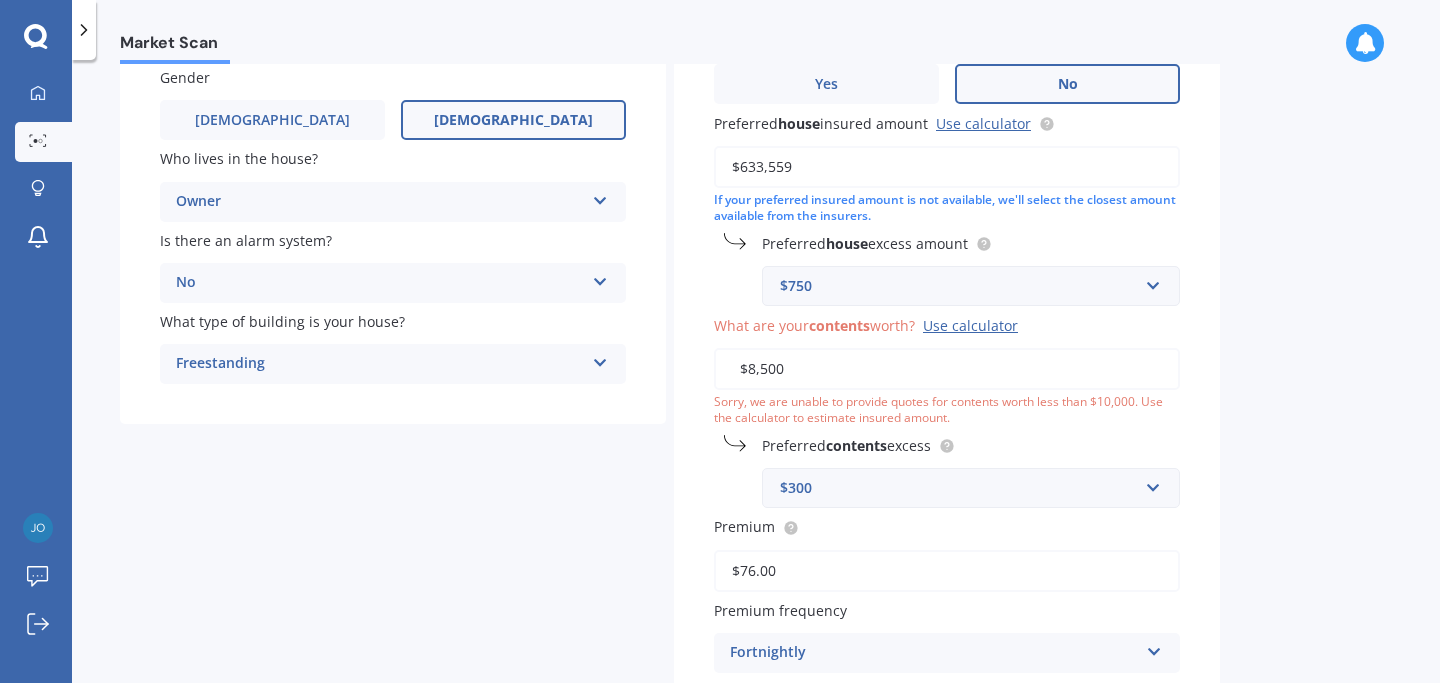 type on "$85,000" 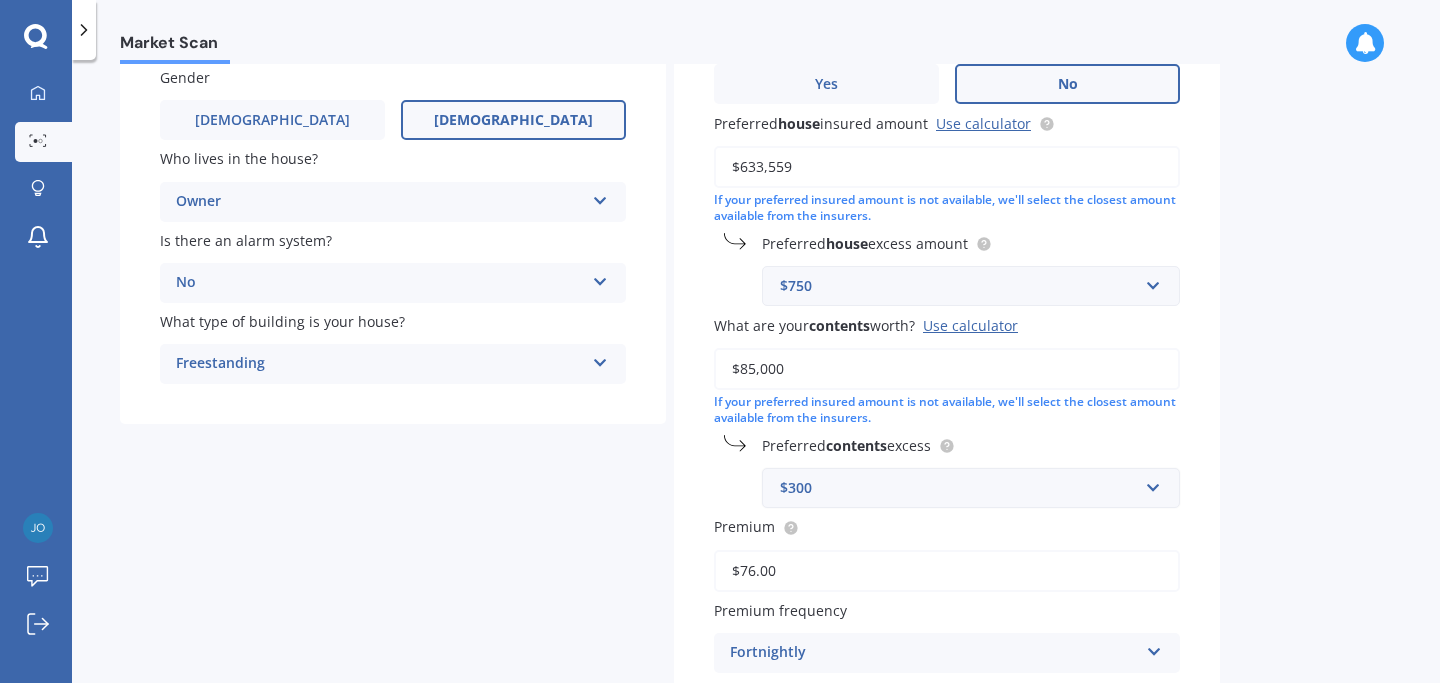 click on "$300" at bounding box center [959, 488] 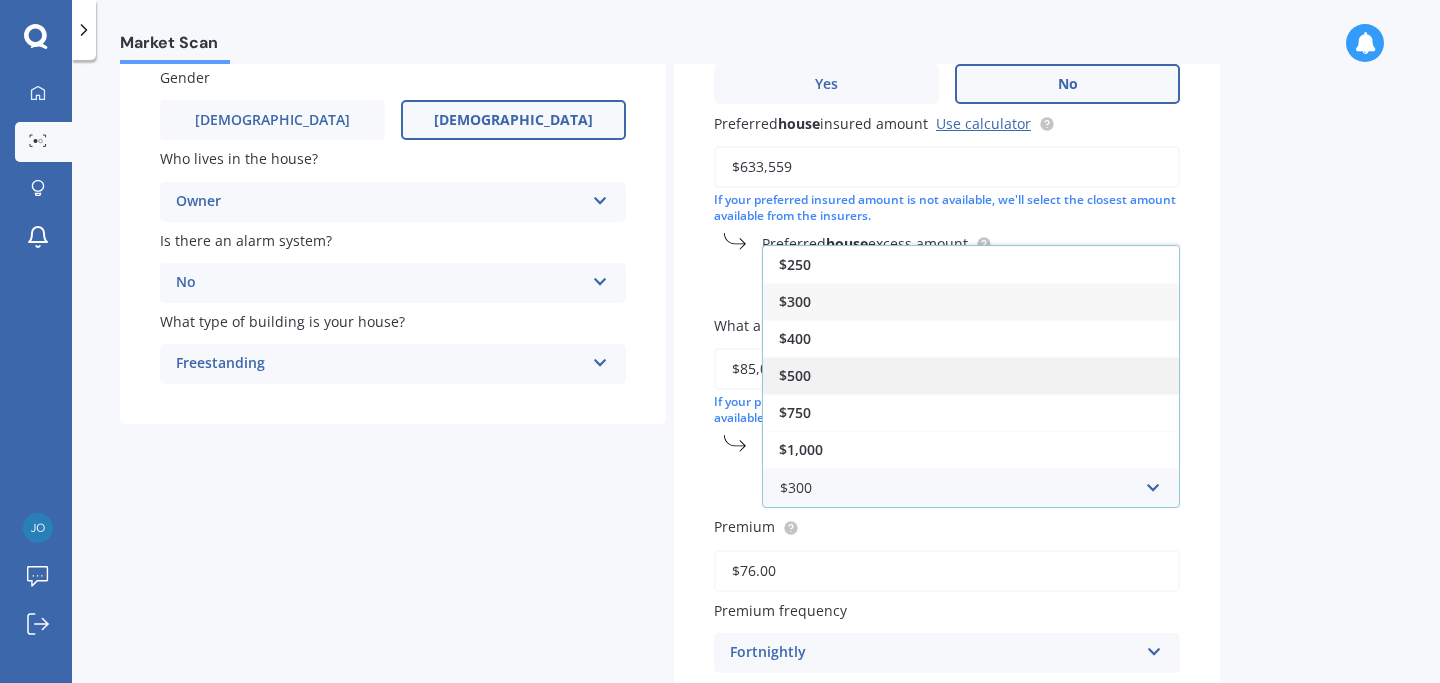 click on "$500" at bounding box center (795, 375) 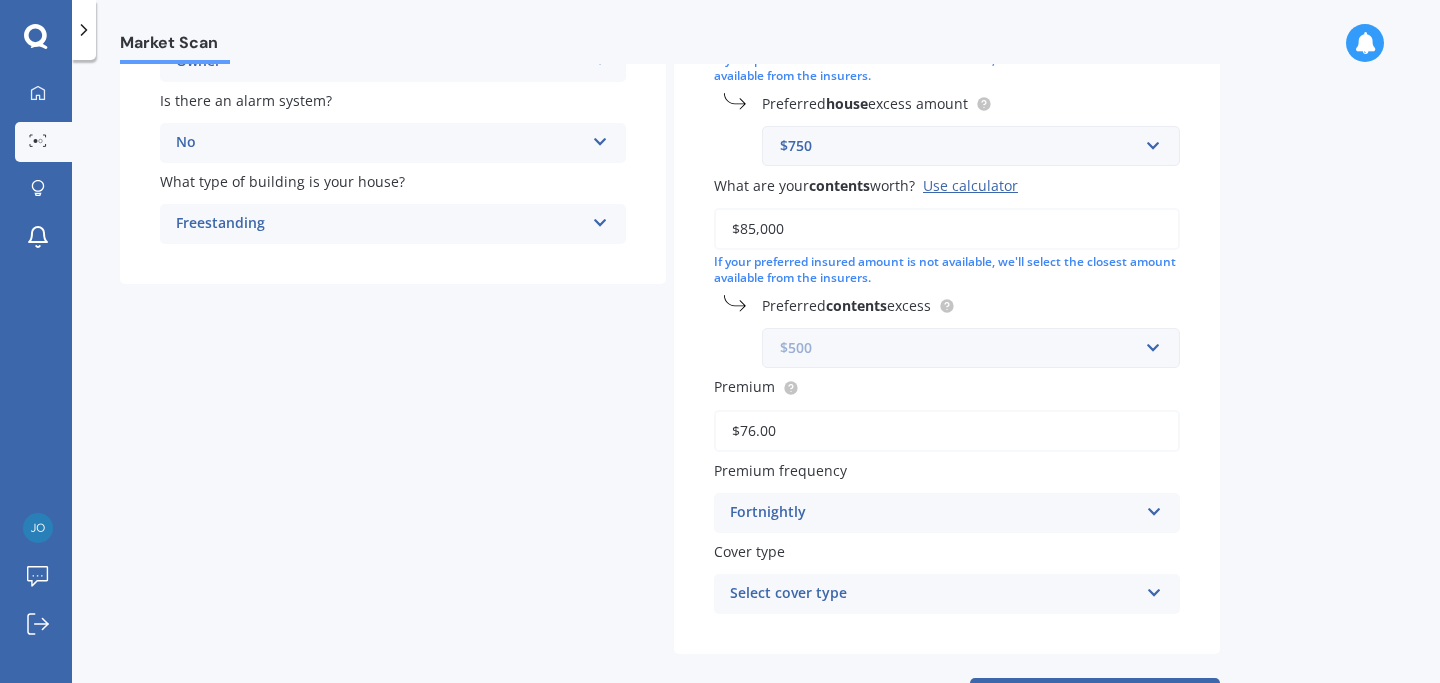 scroll, scrollTop: 392, scrollLeft: 0, axis: vertical 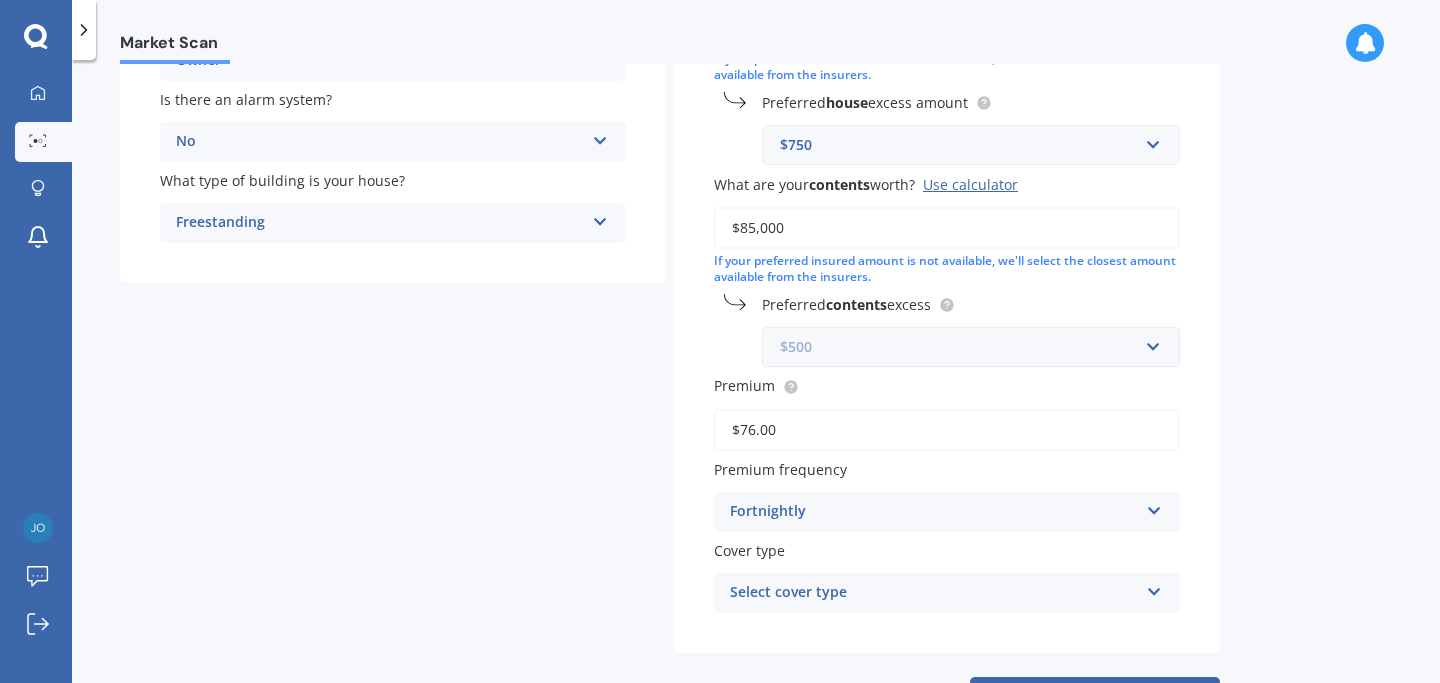 click at bounding box center [964, 347] 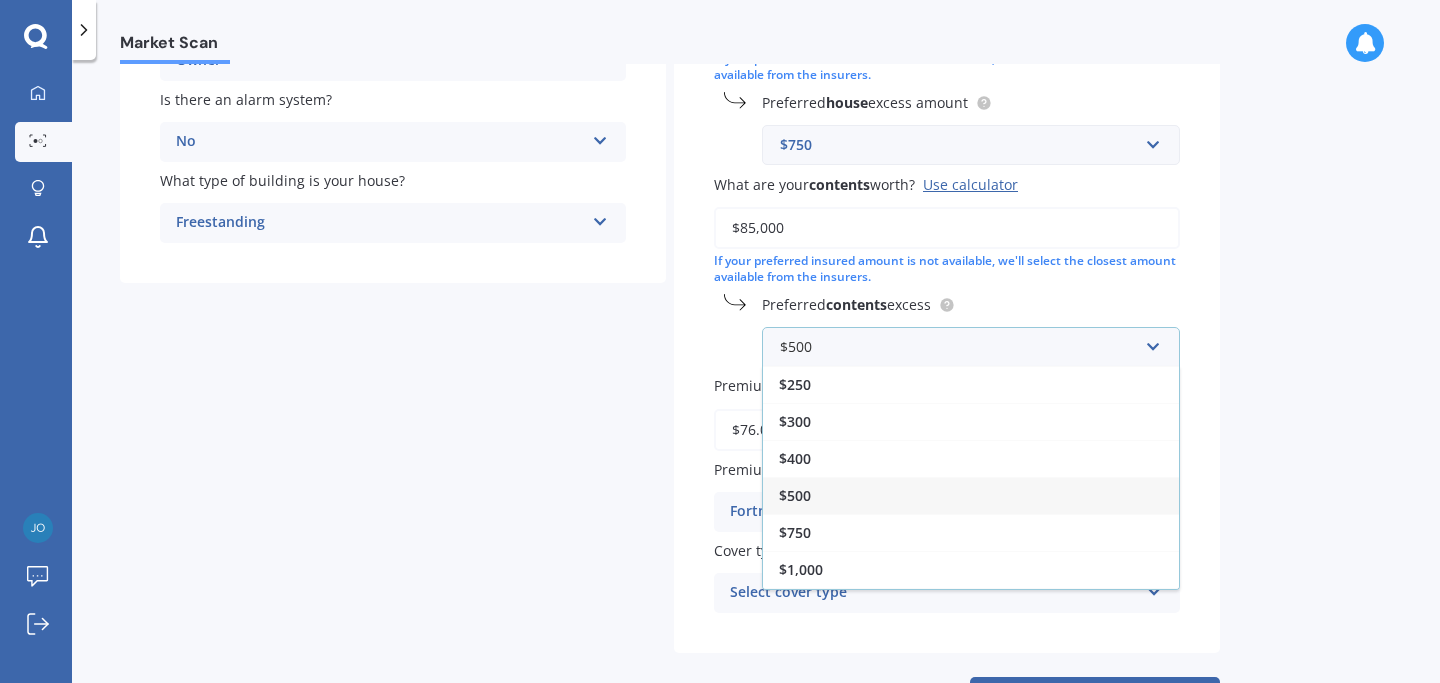 click on "$500" at bounding box center [971, 495] 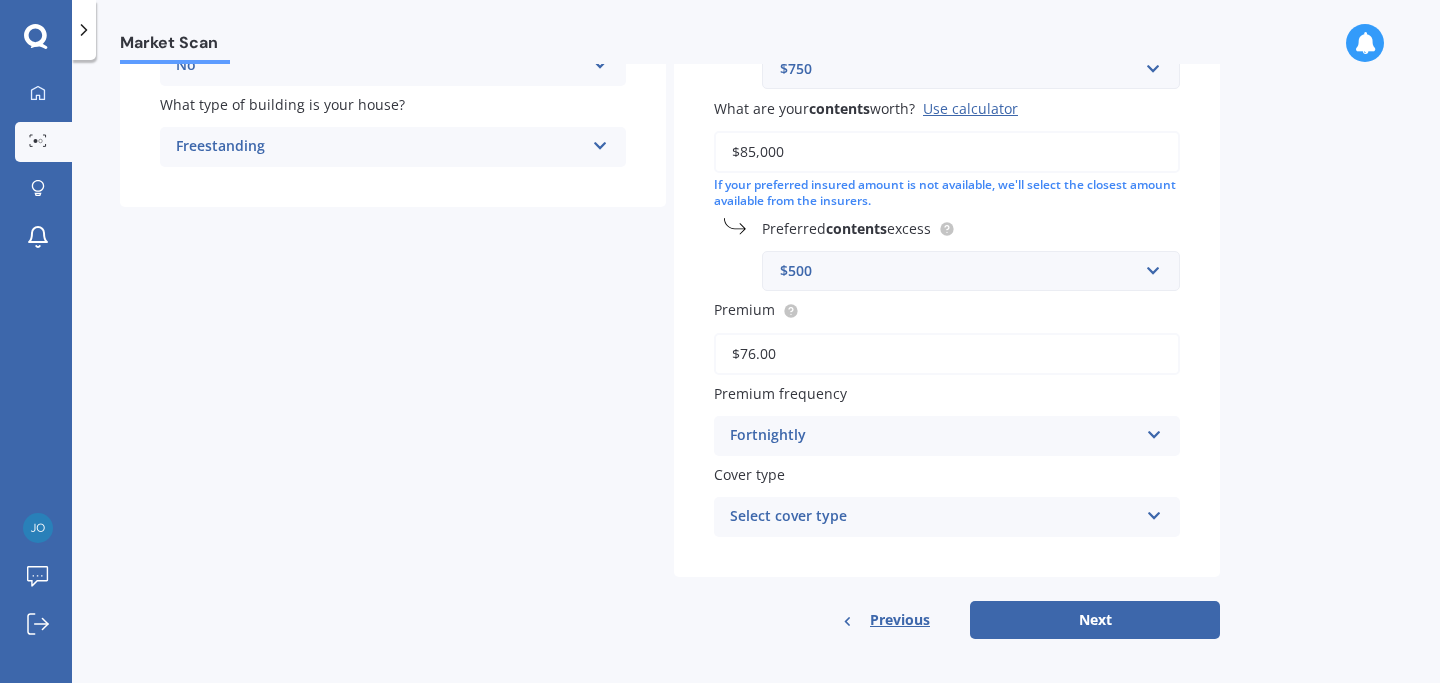 scroll, scrollTop: 467, scrollLeft: 0, axis: vertical 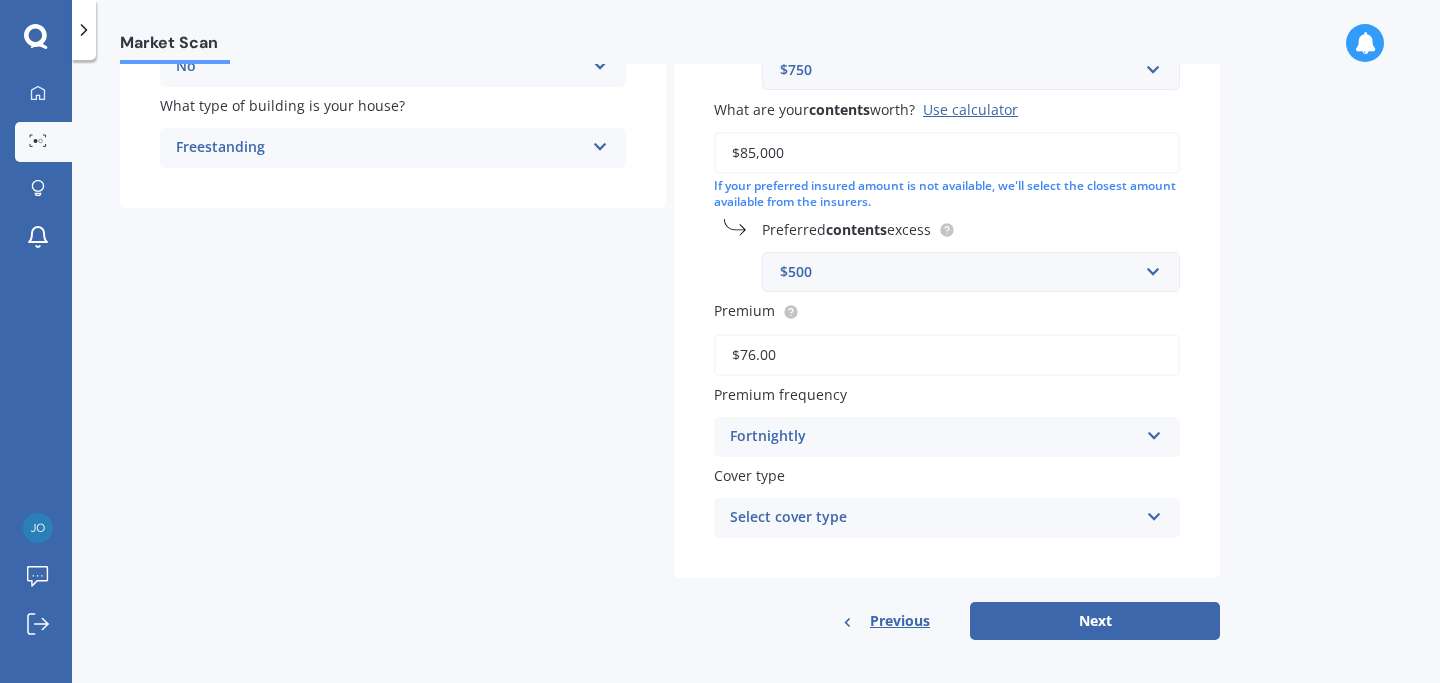 click at bounding box center [1154, 513] 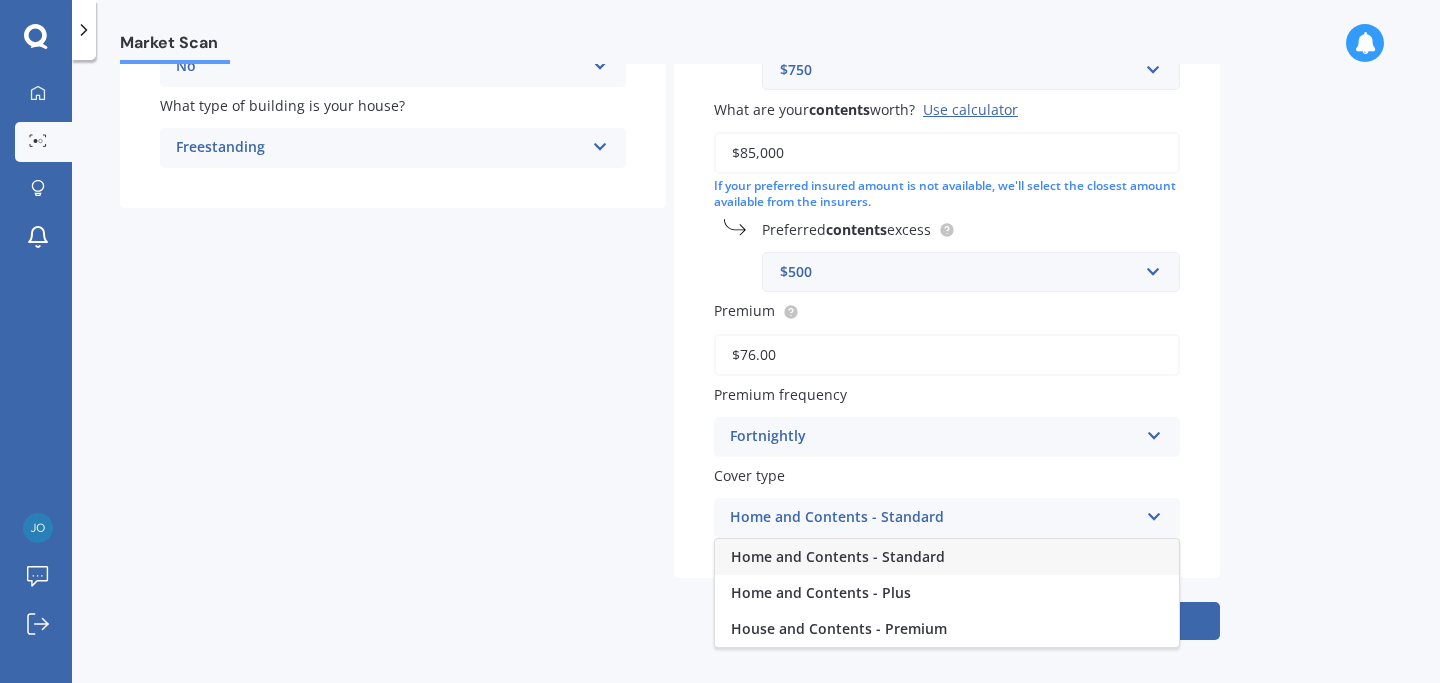 click on "Home and Contents - Standard" at bounding box center [947, 557] 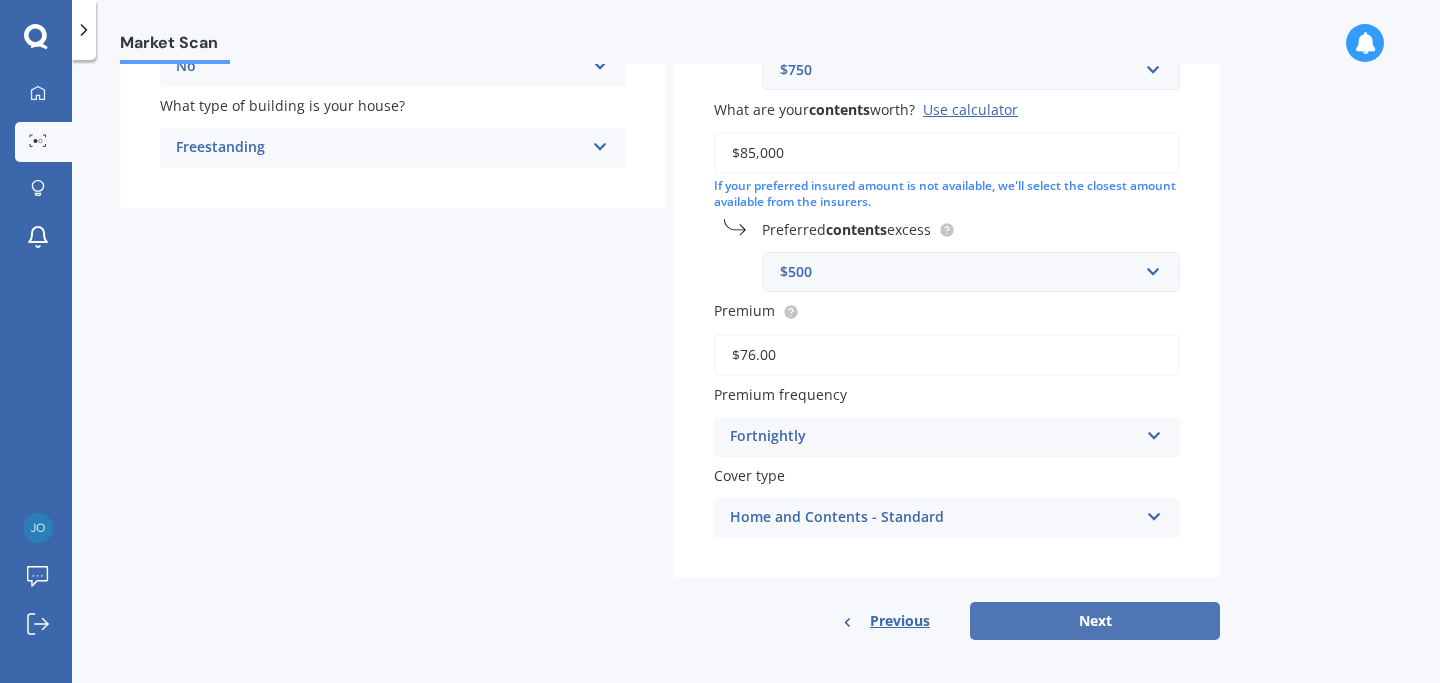 click on "Next" at bounding box center (1095, 621) 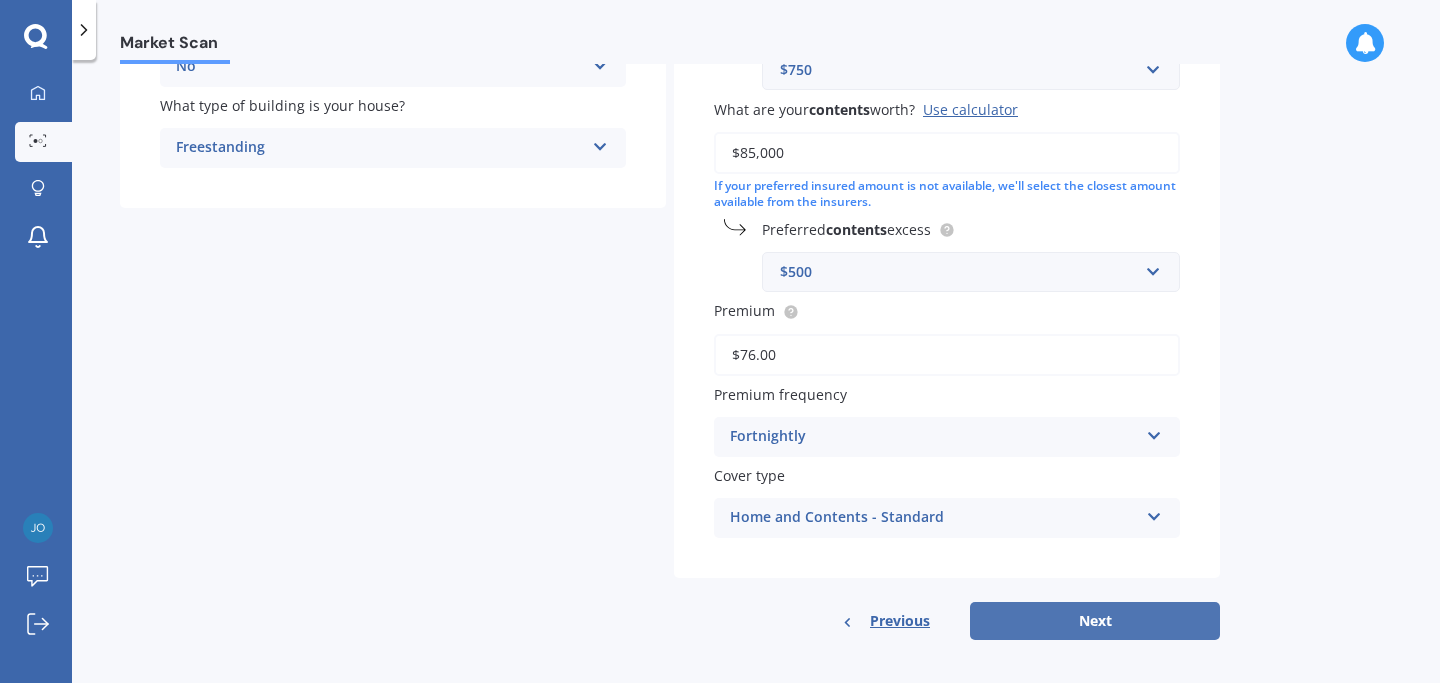 select on "14" 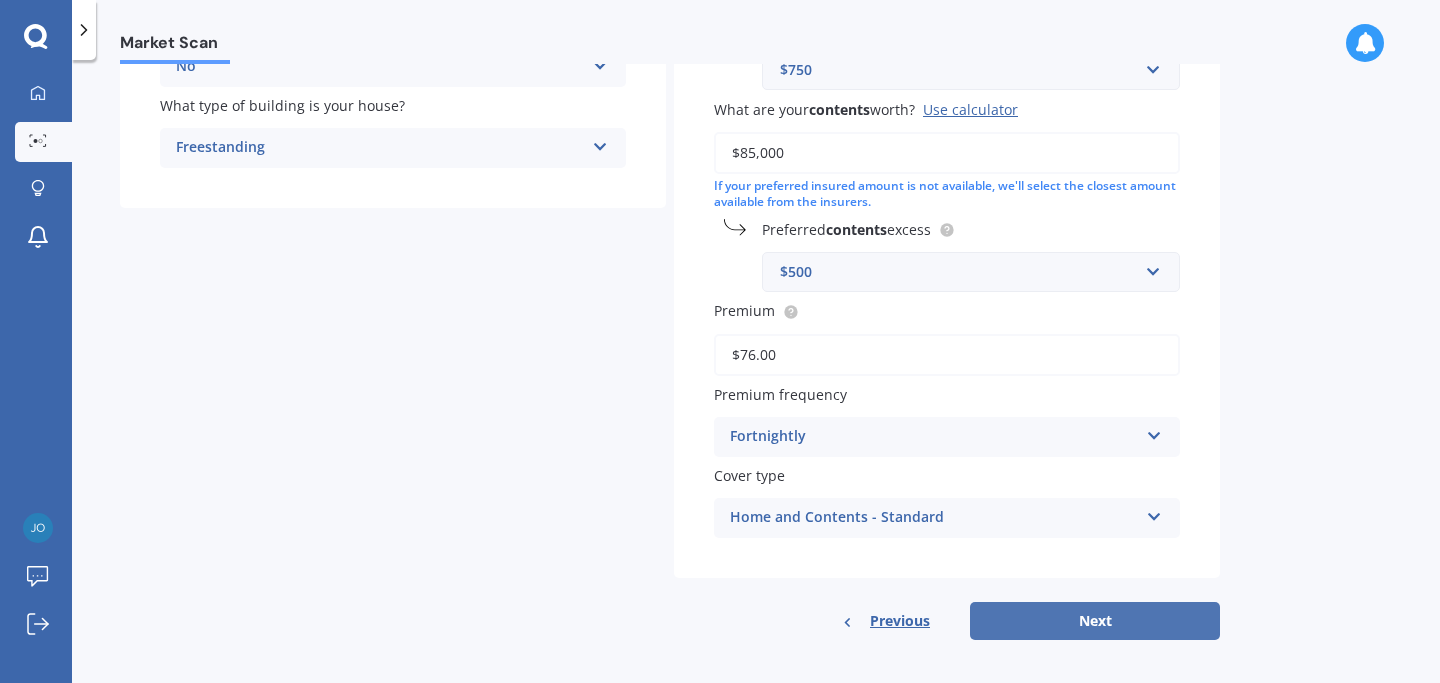 select on "01" 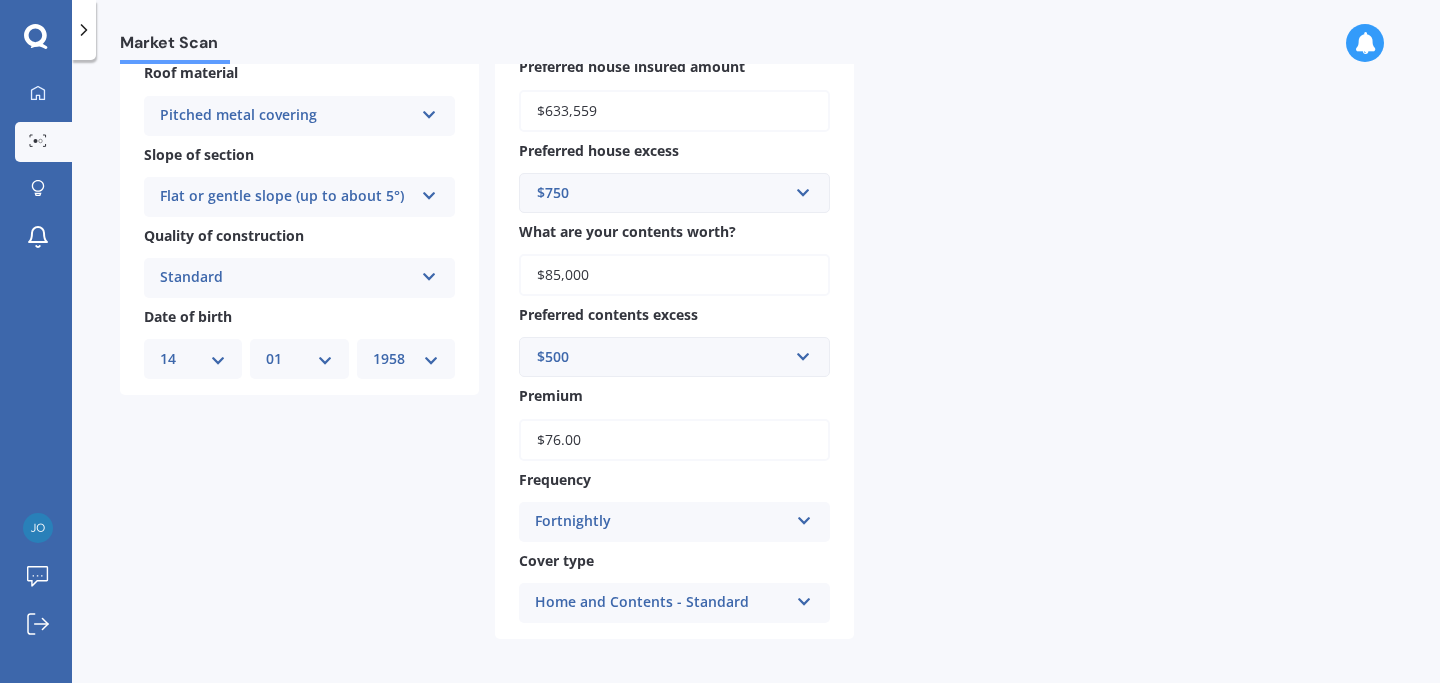 scroll, scrollTop: 607, scrollLeft: 0, axis: vertical 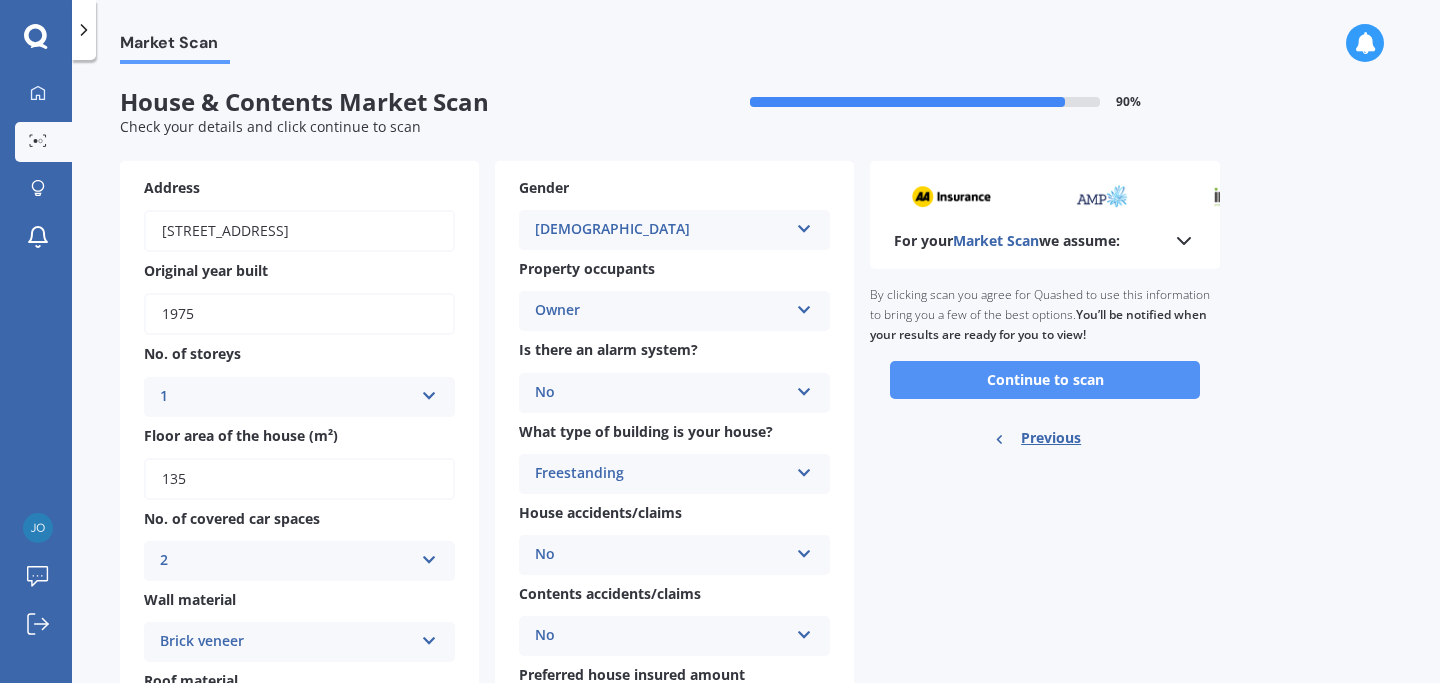 click on "Continue to scan" at bounding box center (1045, 380) 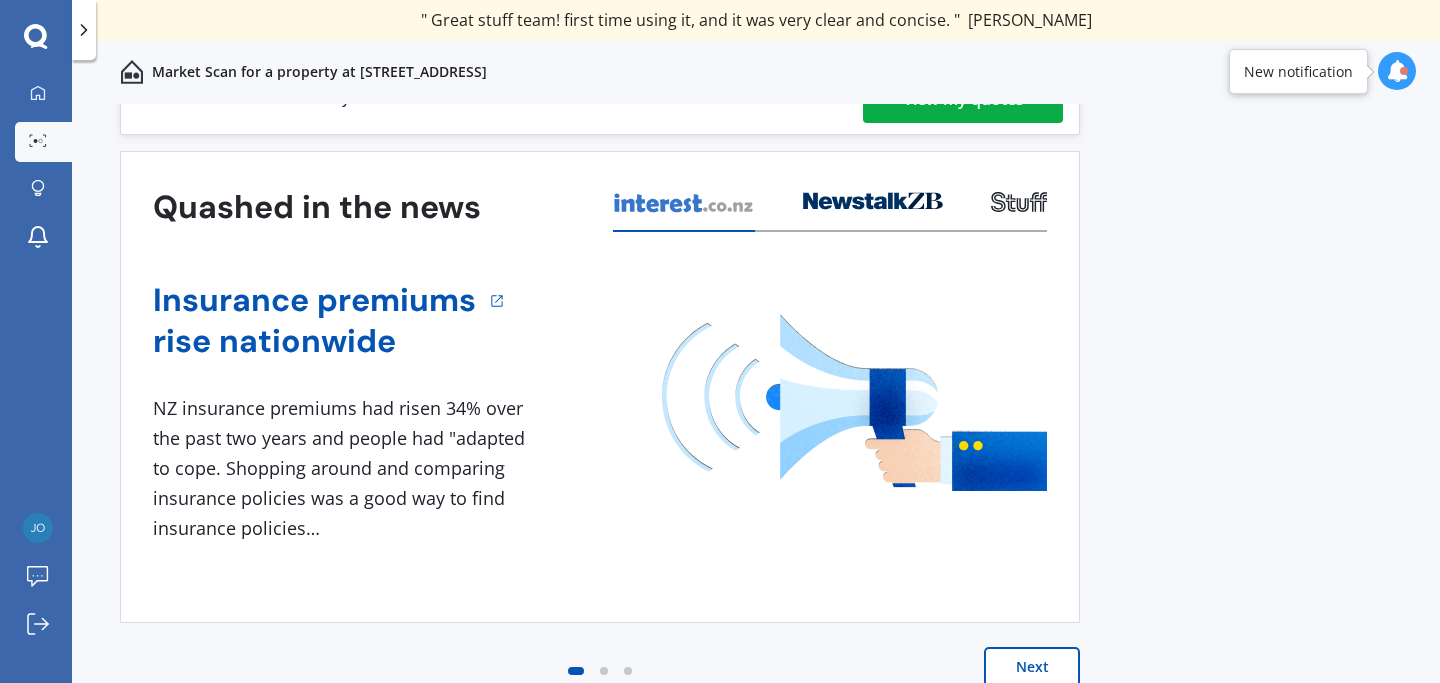 scroll, scrollTop: 41, scrollLeft: 0, axis: vertical 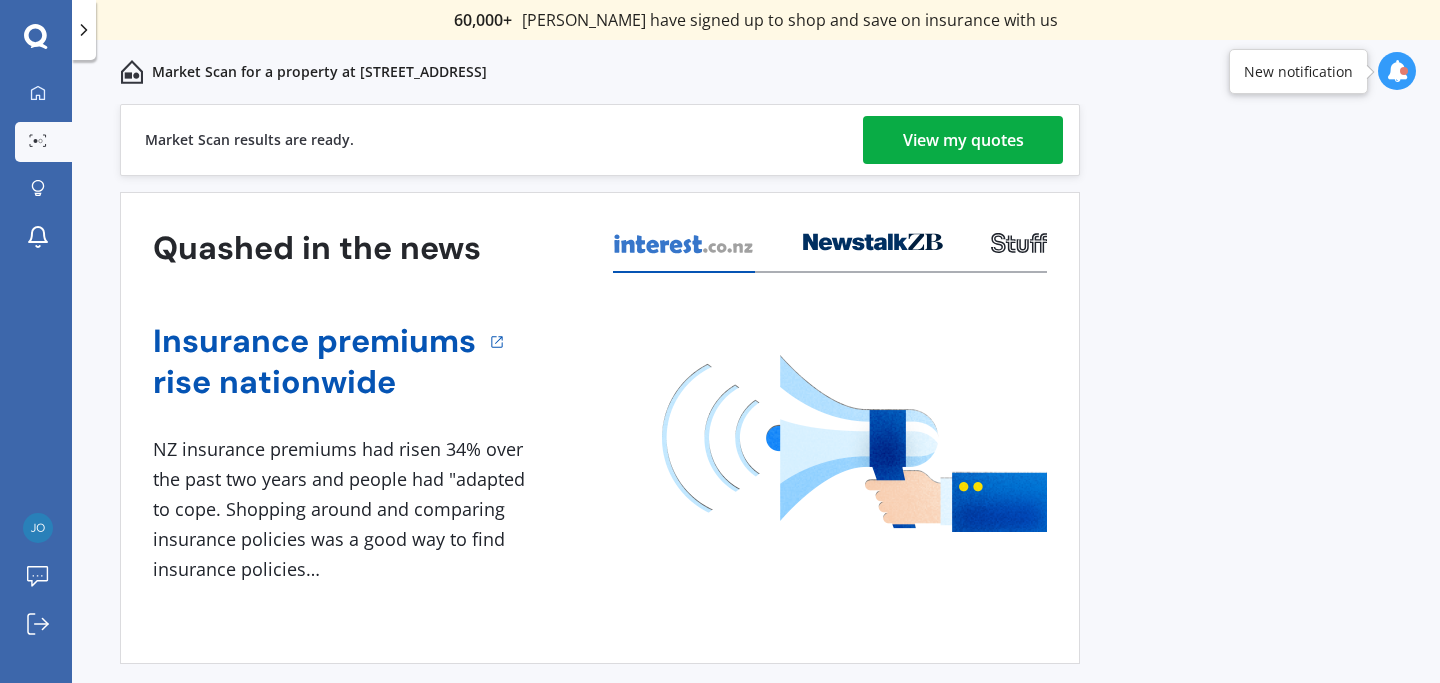 click on "View my quotes" at bounding box center [963, 140] 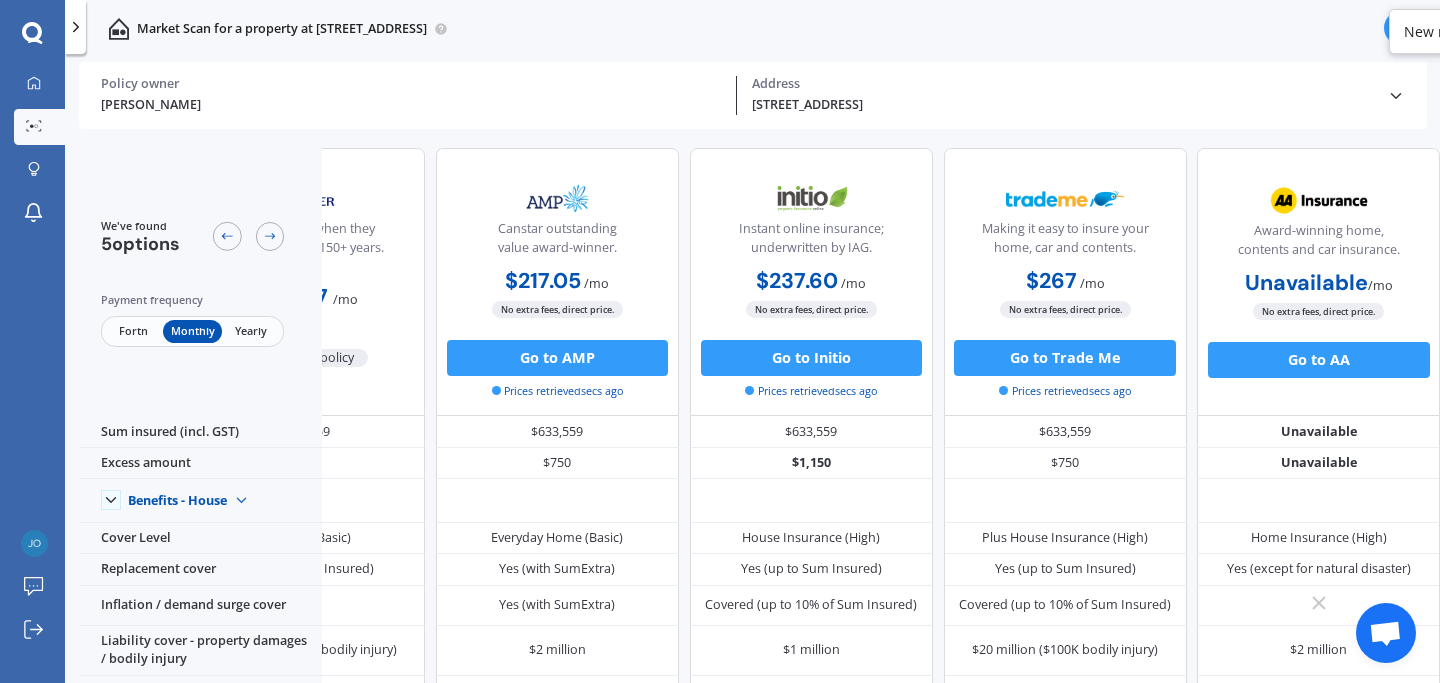 scroll, scrollTop: 0, scrollLeft: 165, axis: horizontal 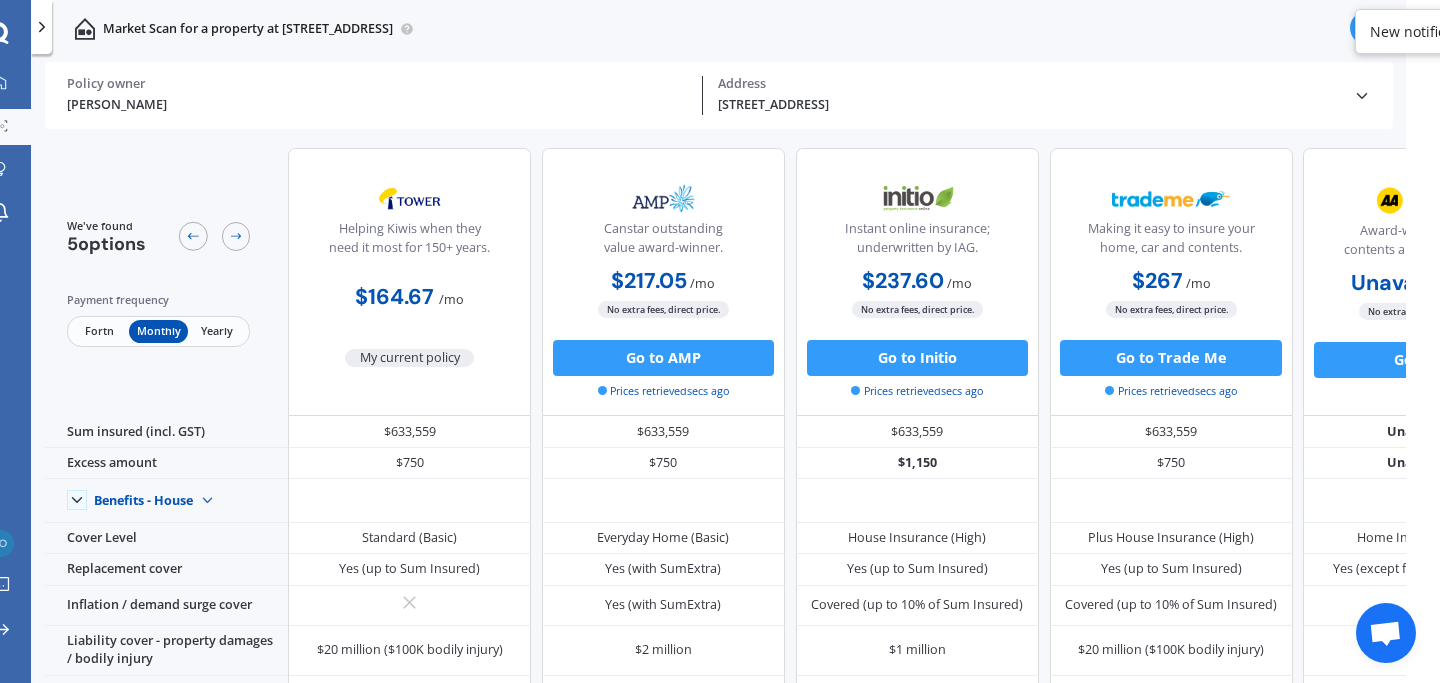 click on "Fortn" at bounding box center [99, 331] 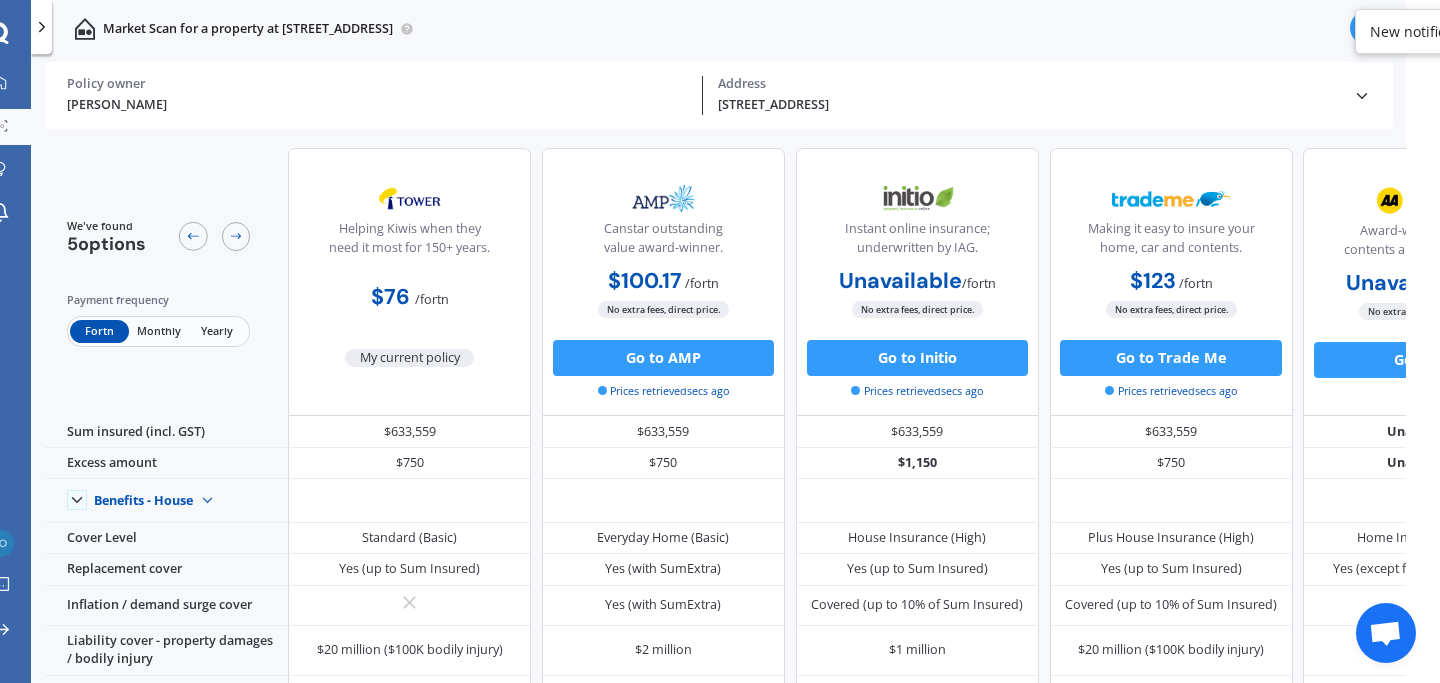 click on "We've found 5  options Payment frequency Fortn Monthly Yearly" at bounding box center [166, 282] 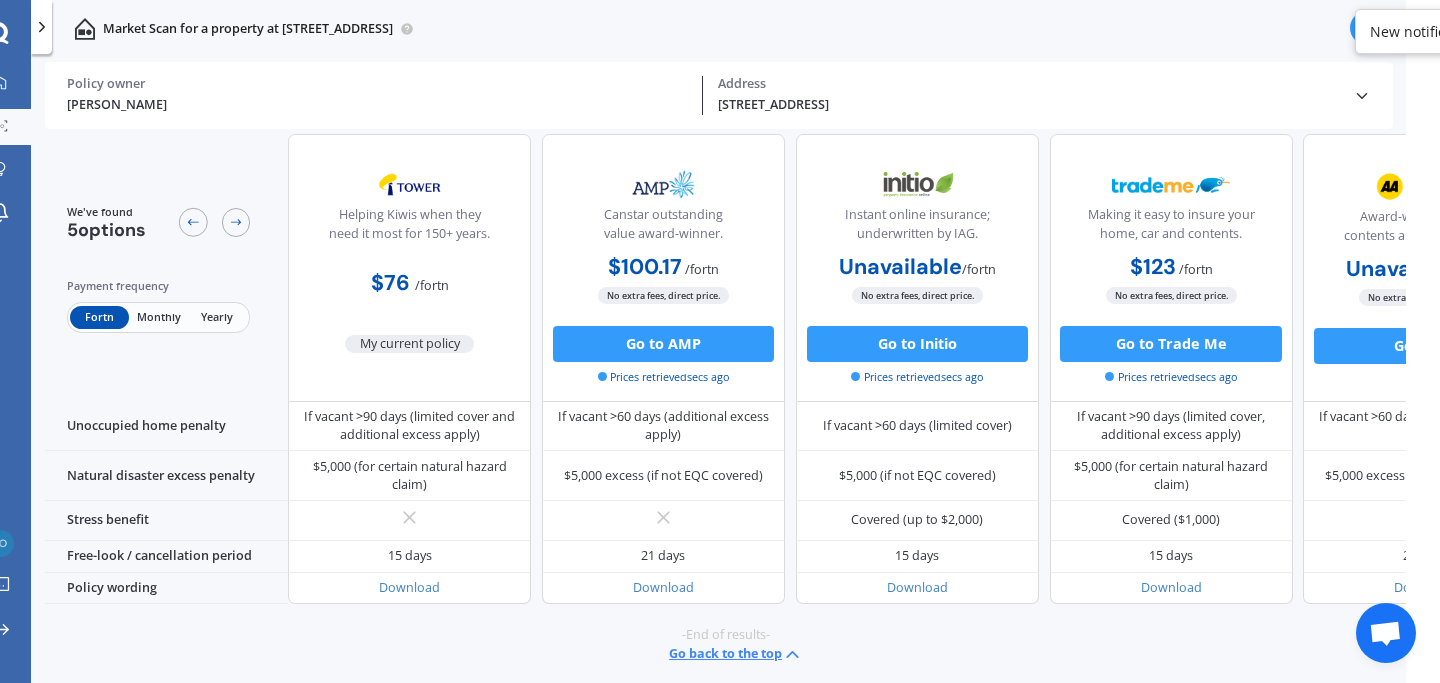 scroll, scrollTop: 1111, scrollLeft: 0, axis: vertical 